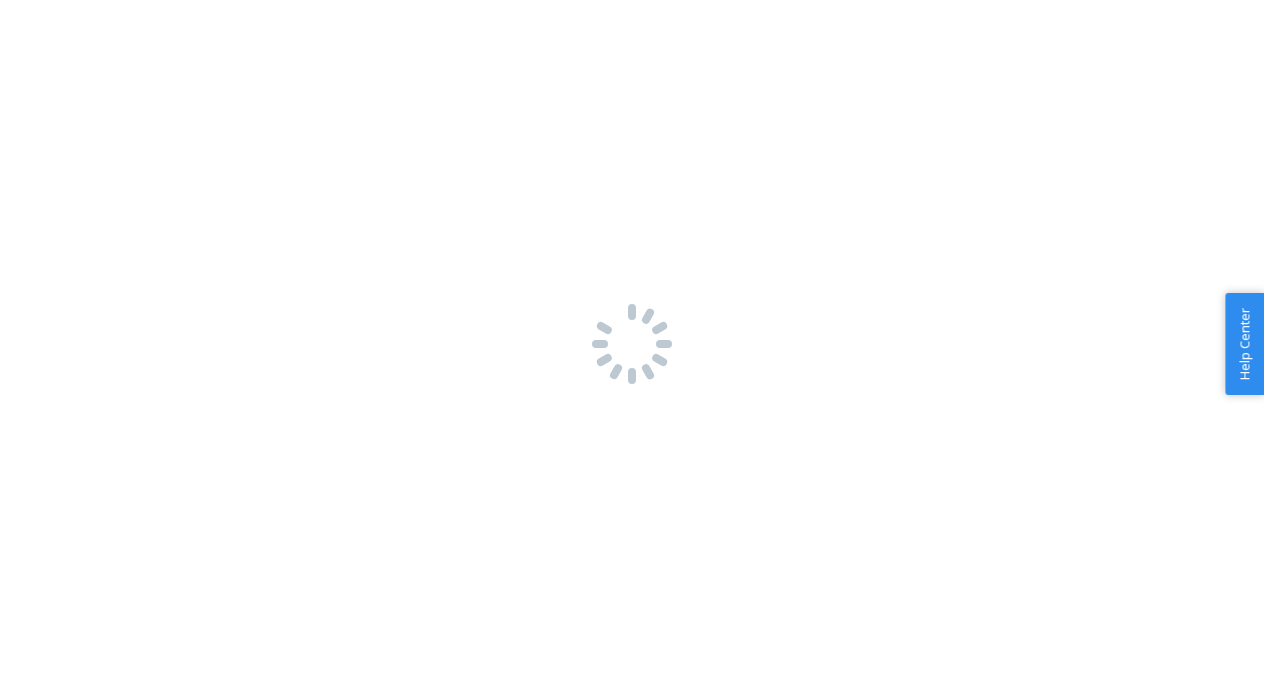 scroll, scrollTop: 0, scrollLeft: 0, axis: both 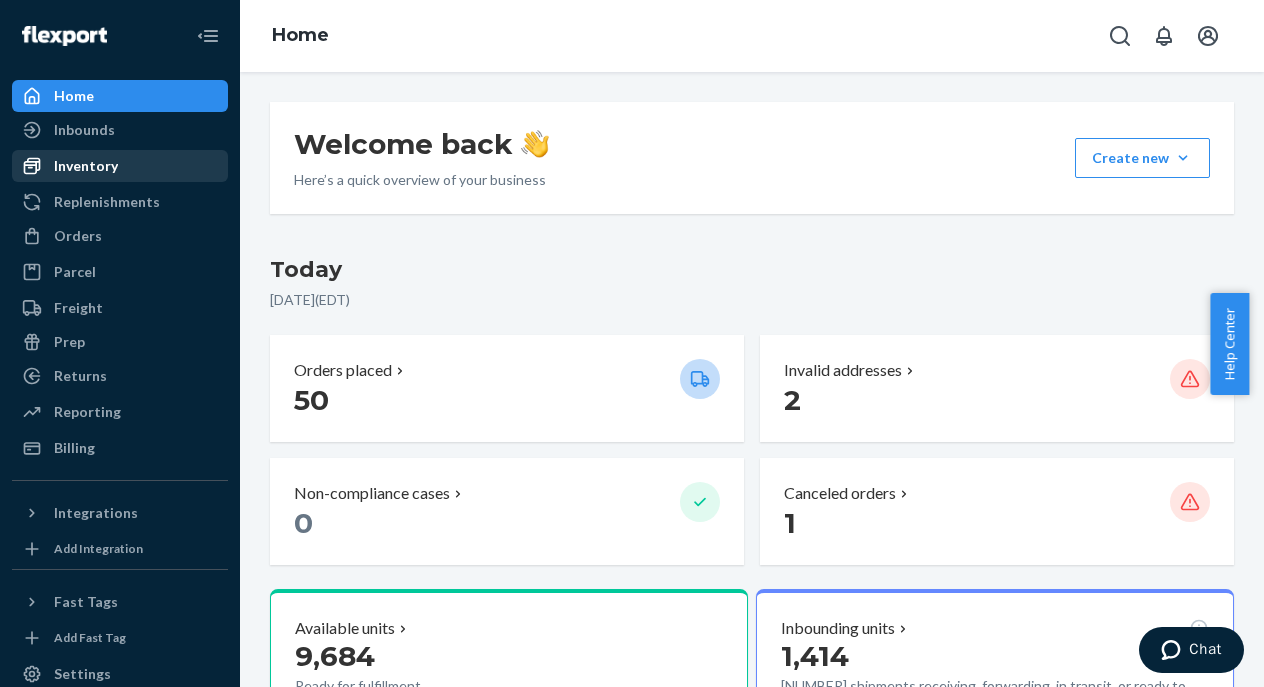 click on "Inventory" at bounding box center (86, 166) 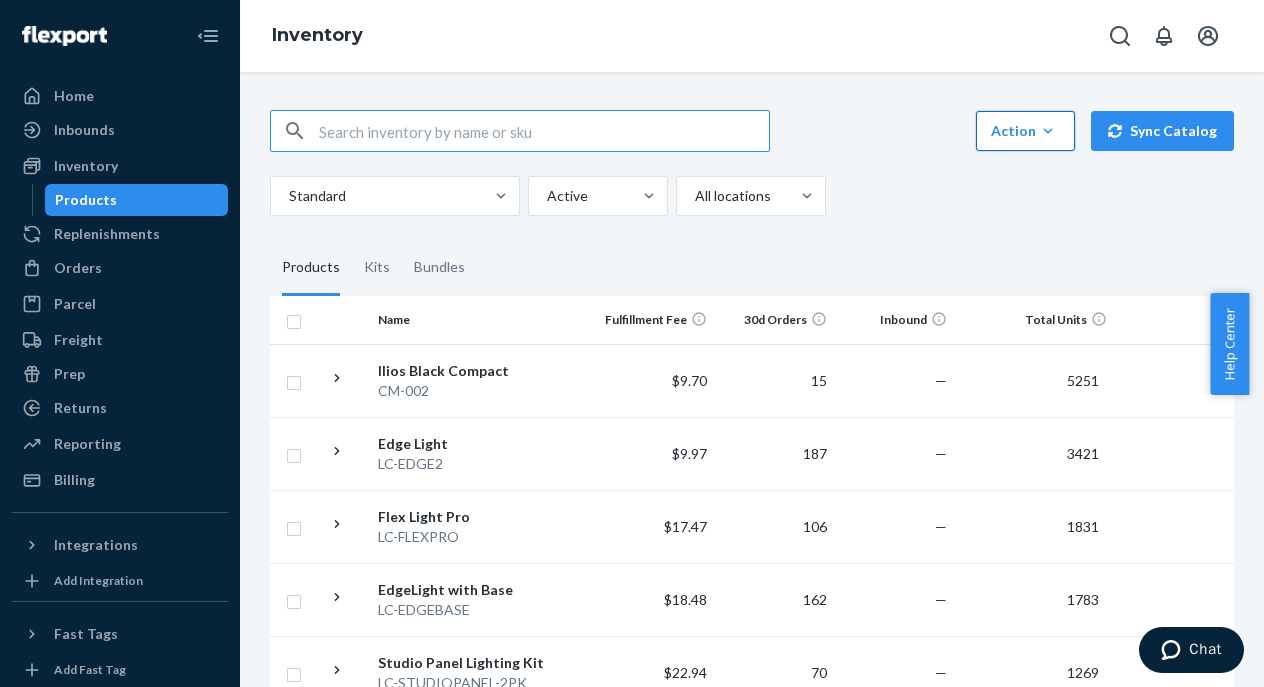 click on "Action" at bounding box center [1025, 131] 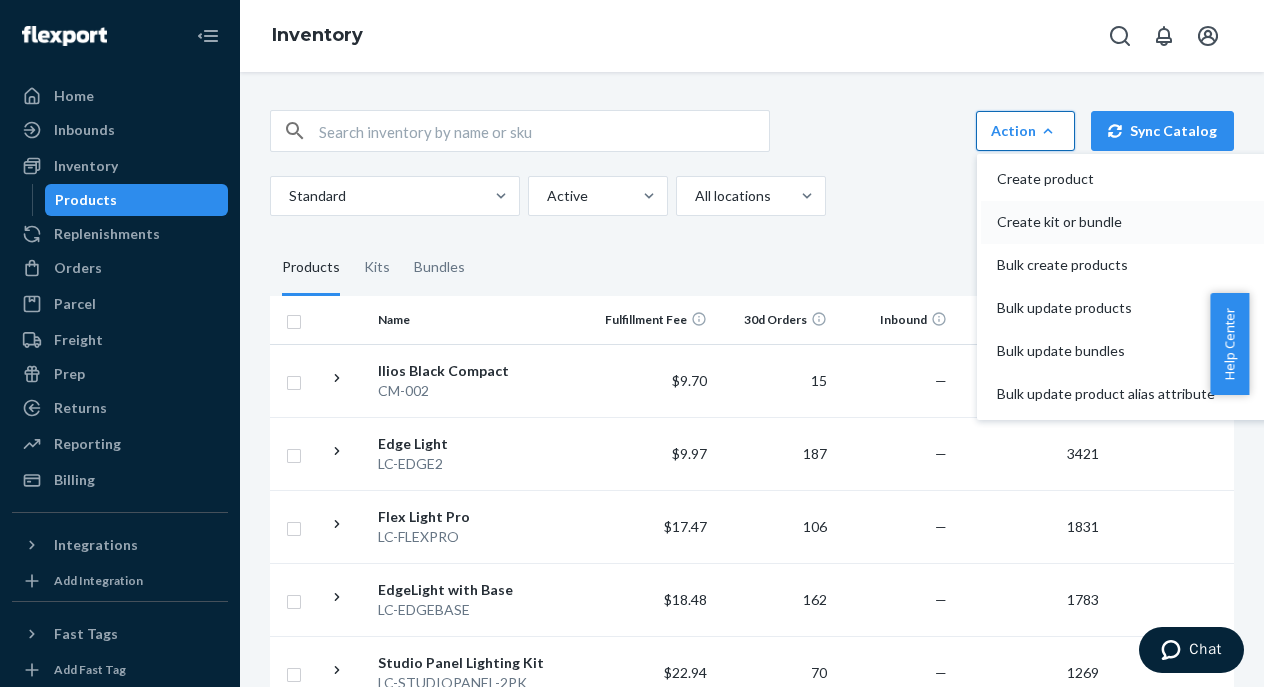 click on "Create kit or bundle" at bounding box center (1106, 222) 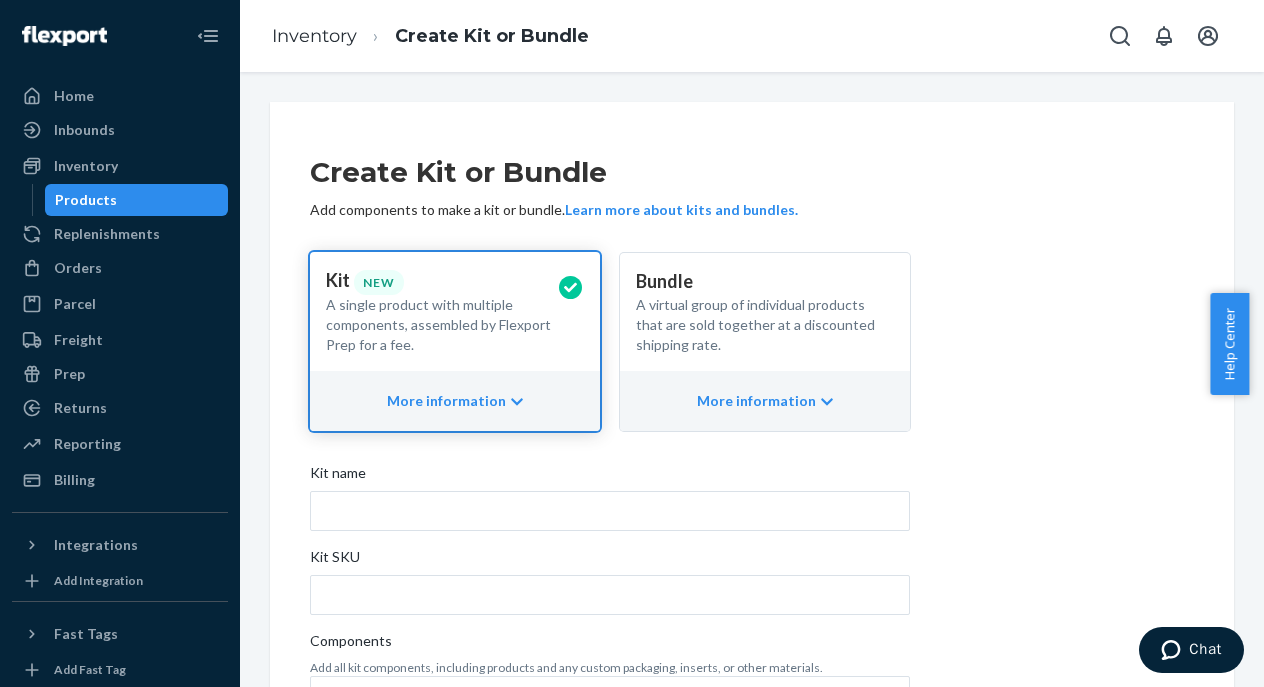 click on "A virtual group of individual products that are sold together at a discounted shipping rate." at bounding box center [757, 325] 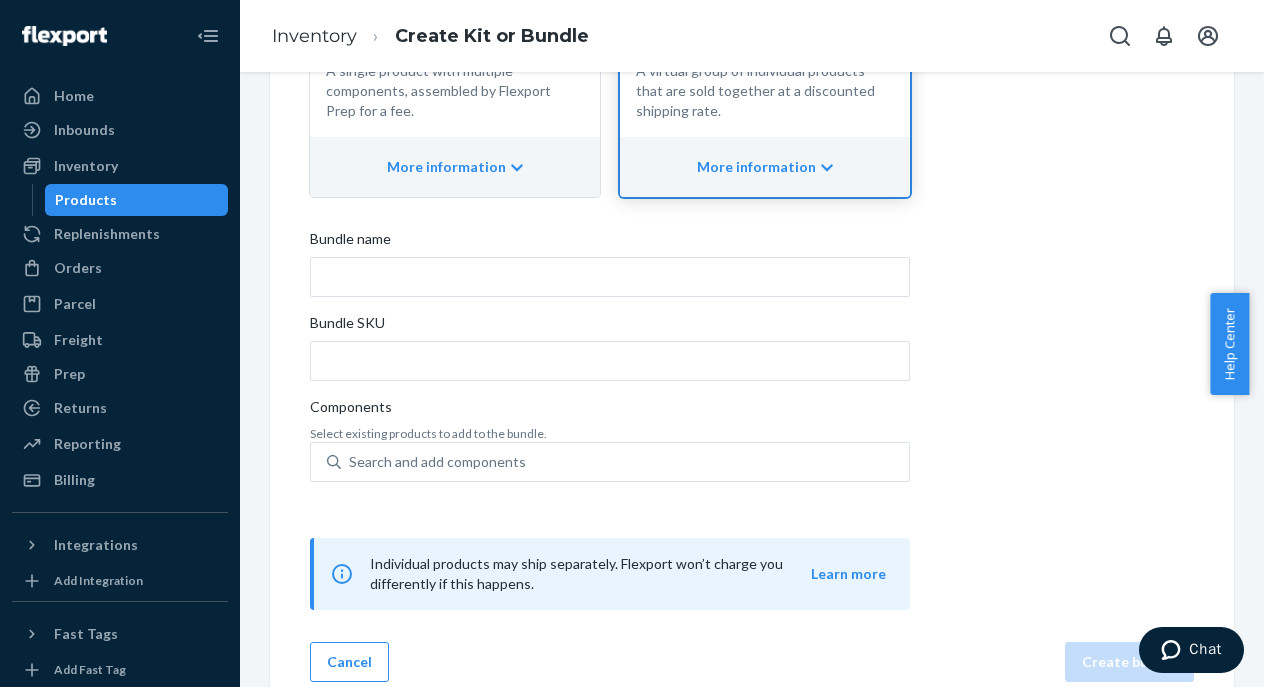 scroll, scrollTop: 238, scrollLeft: 0, axis: vertical 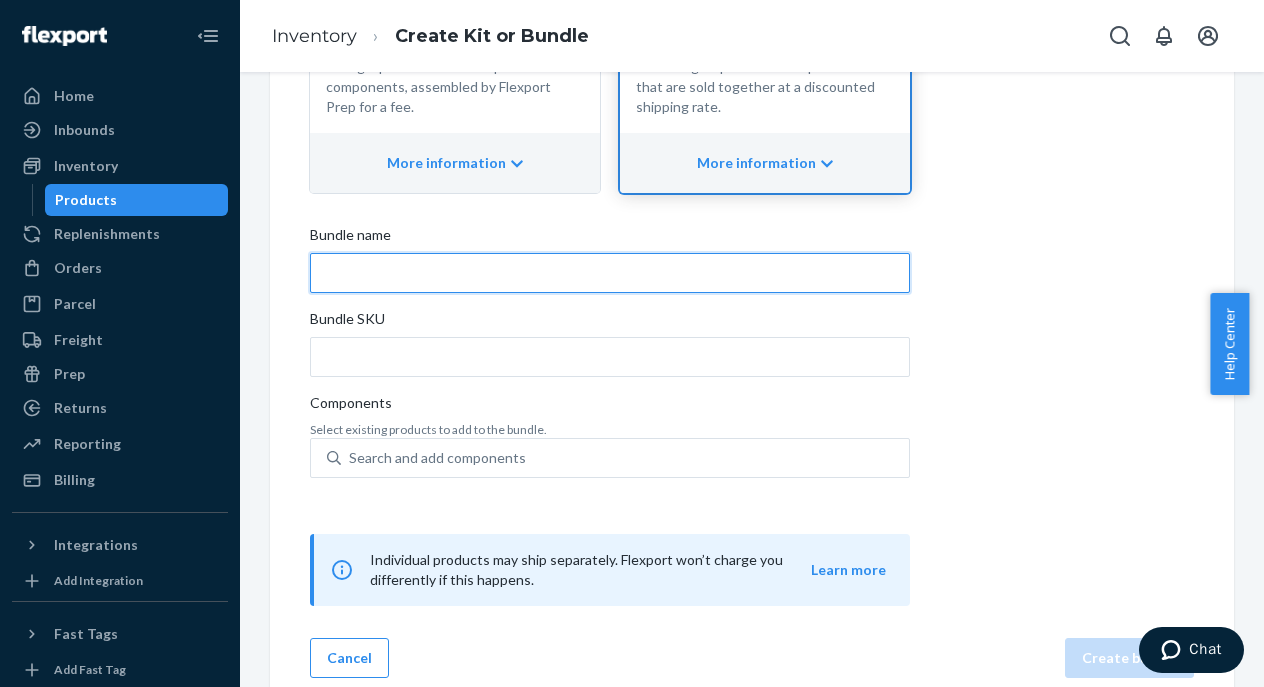 click on "Bundle name" at bounding box center [610, 273] 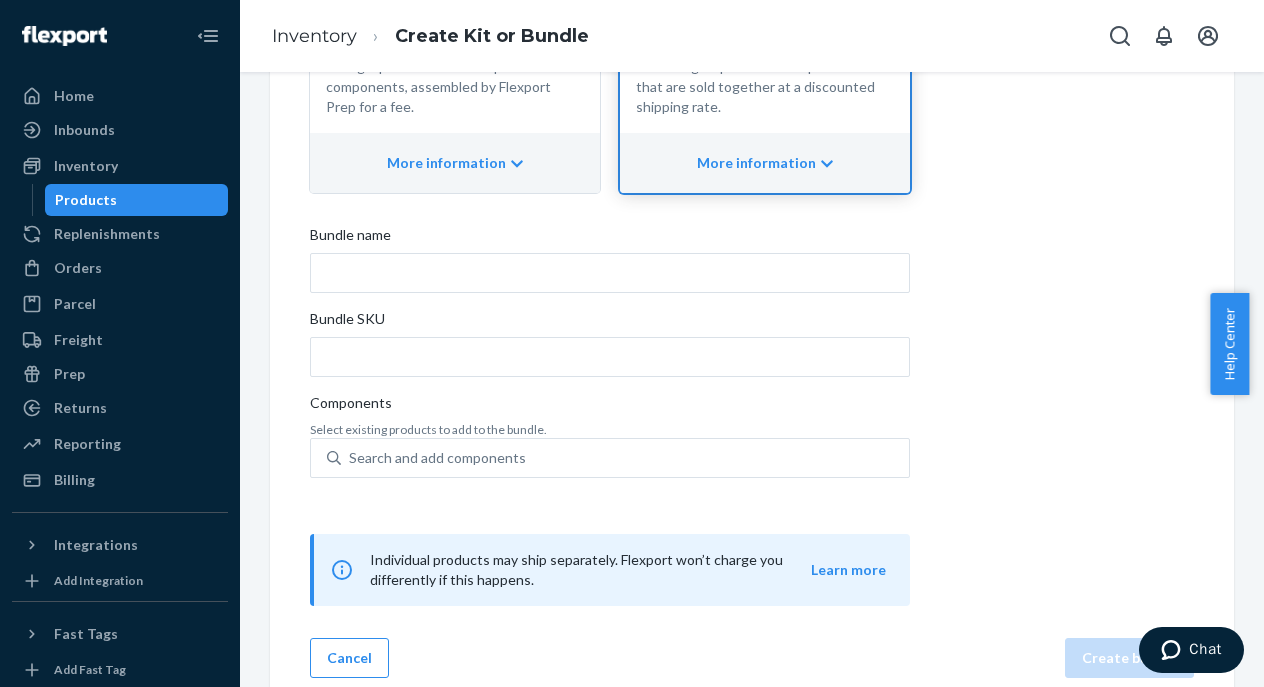 click on "Products" at bounding box center (137, 200) 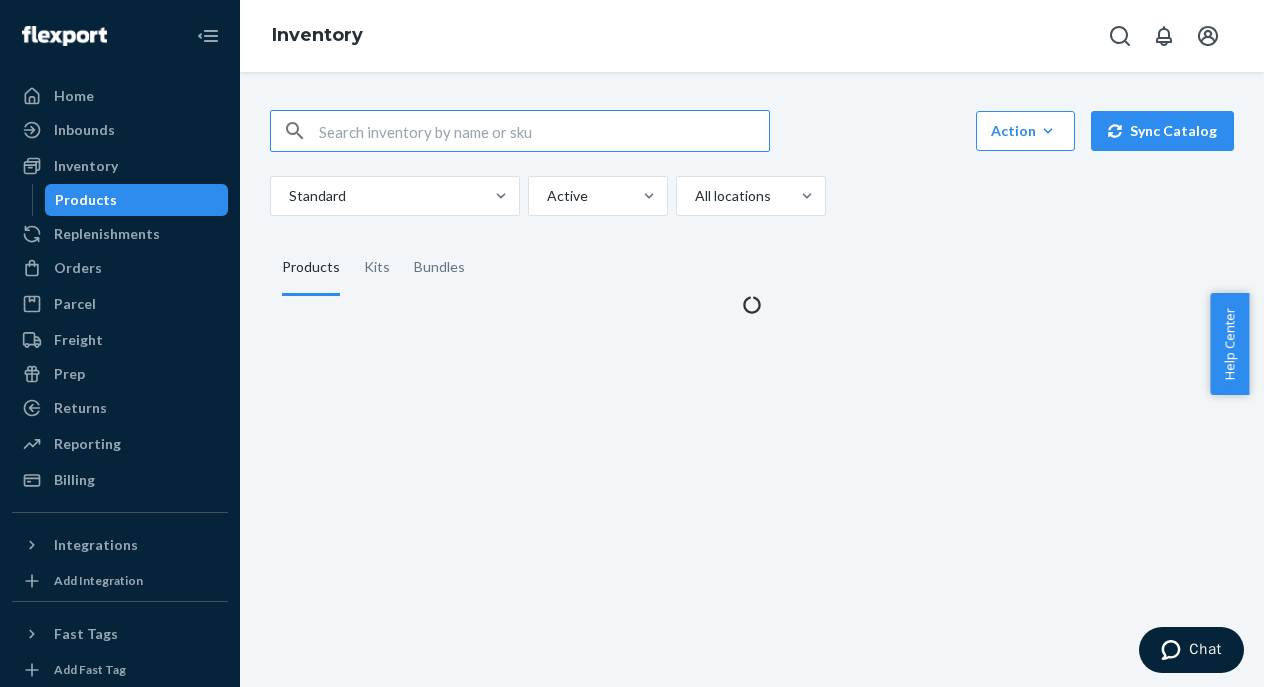 scroll, scrollTop: 0, scrollLeft: 0, axis: both 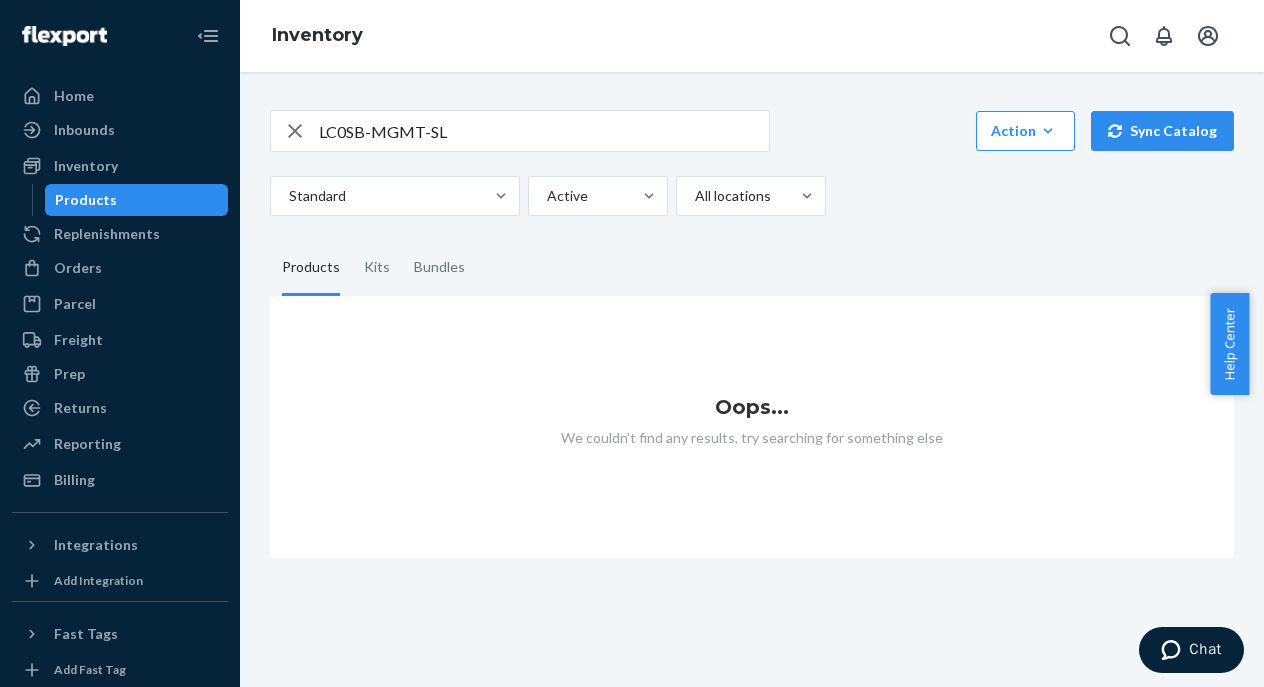 click on "LC0SB-MGMT-SL" at bounding box center [544, 131] 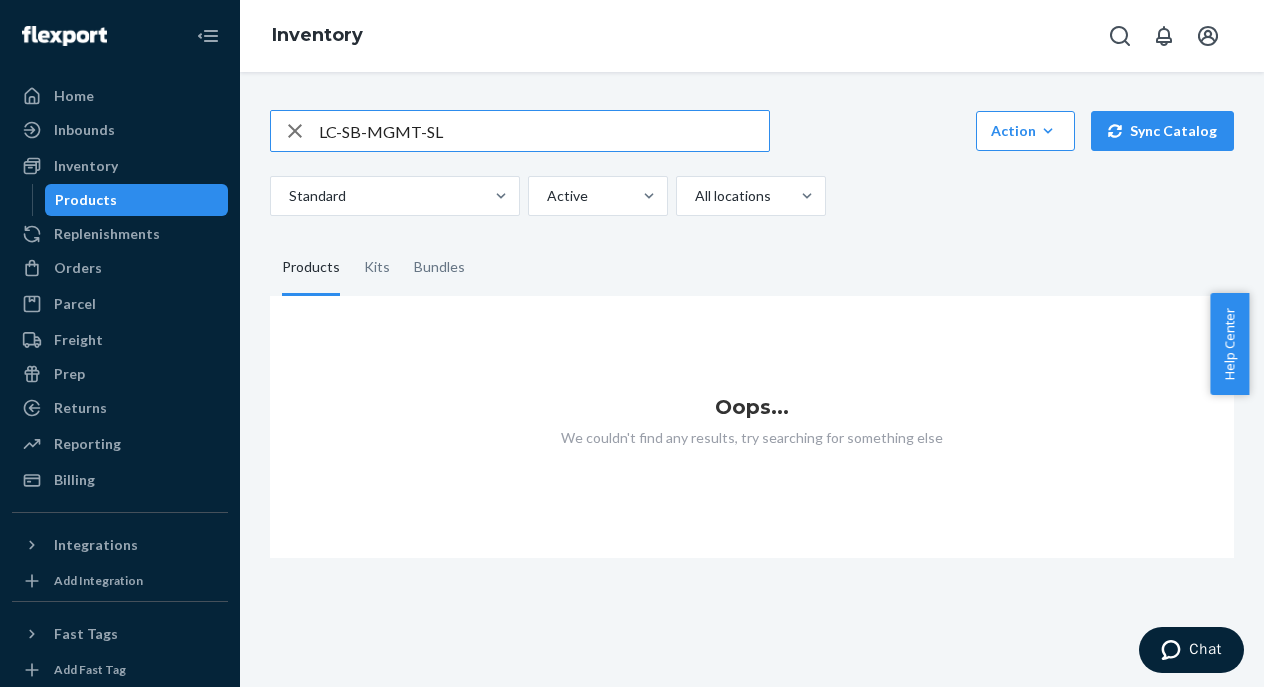 type on "LC-SB-MGMT-SL" 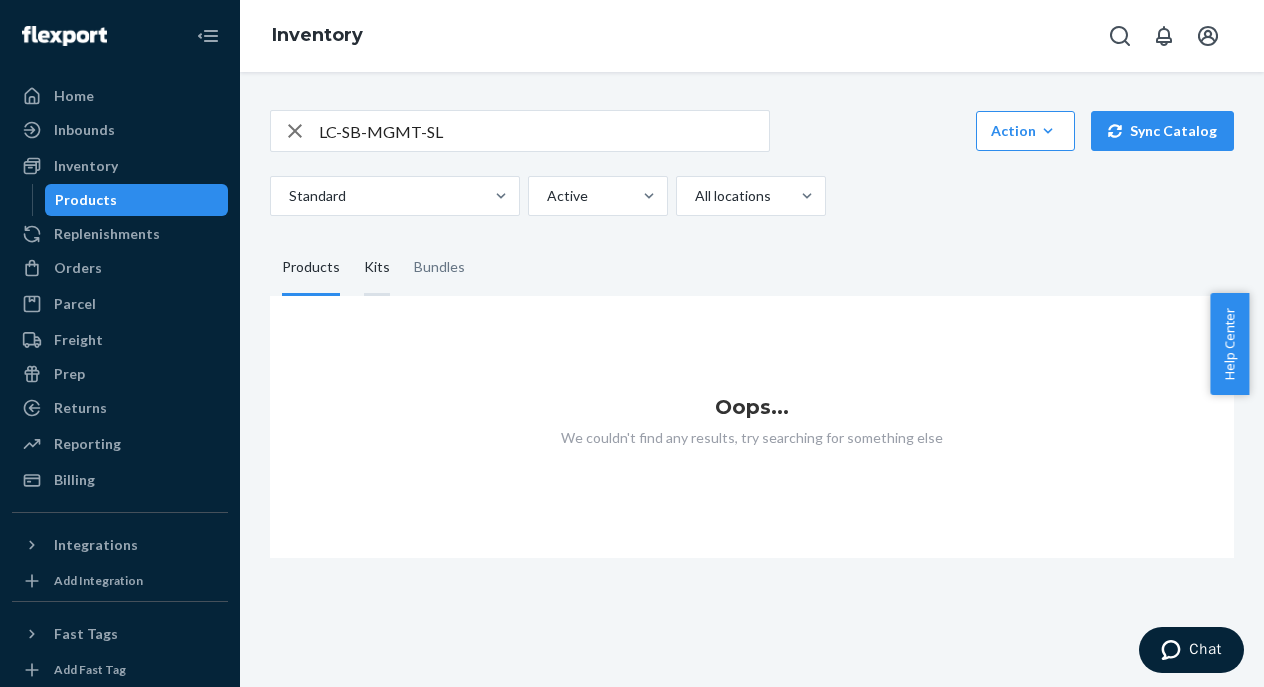 click on "Kits" at bounding box center (377, 268) 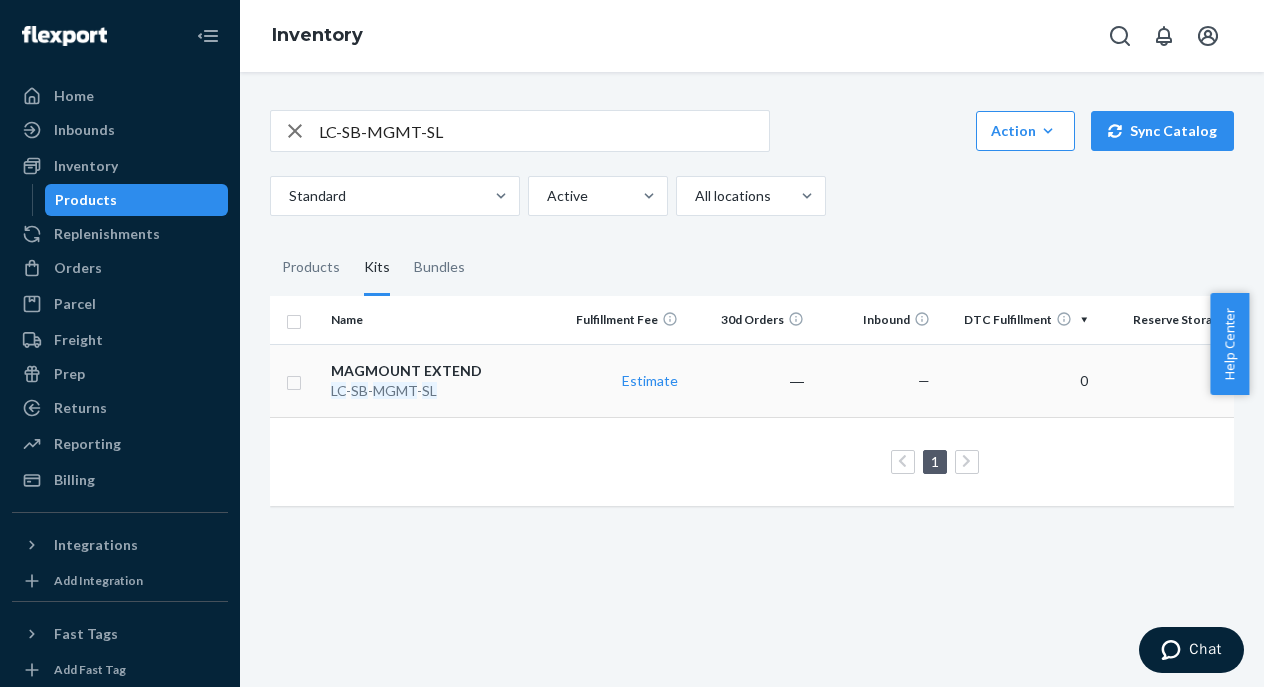 click at bounding box center (294, 380) 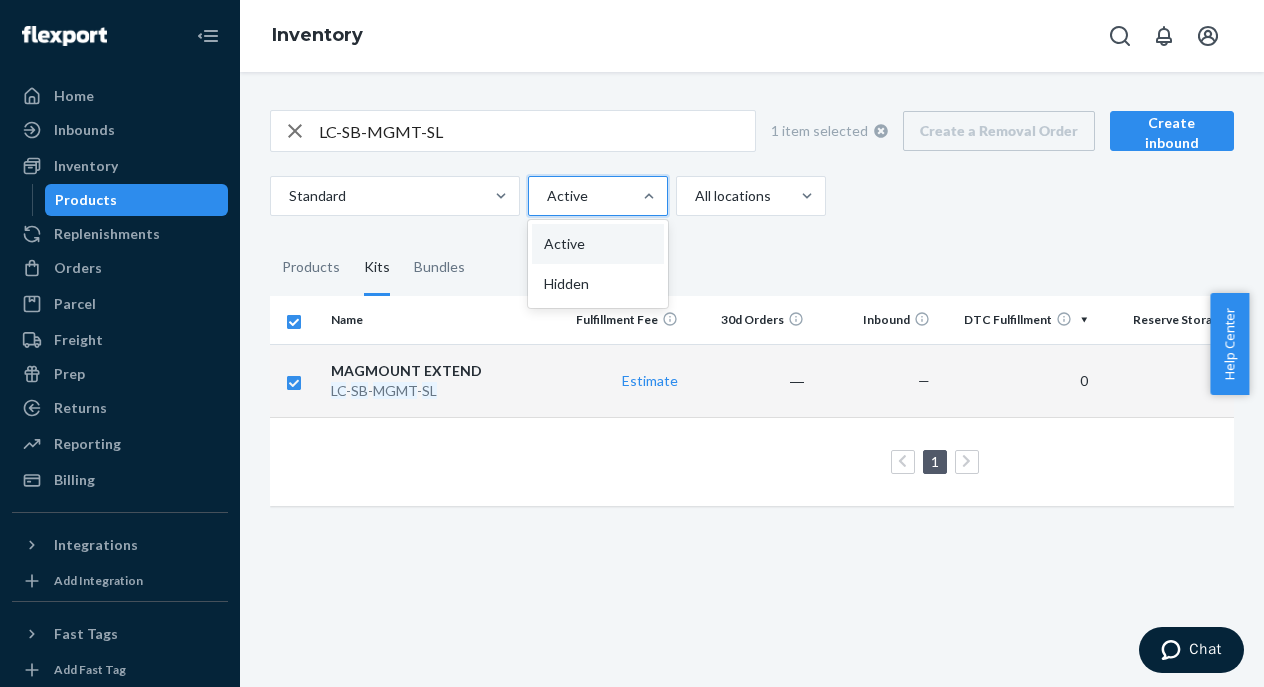click at bounding box center (596, 196) 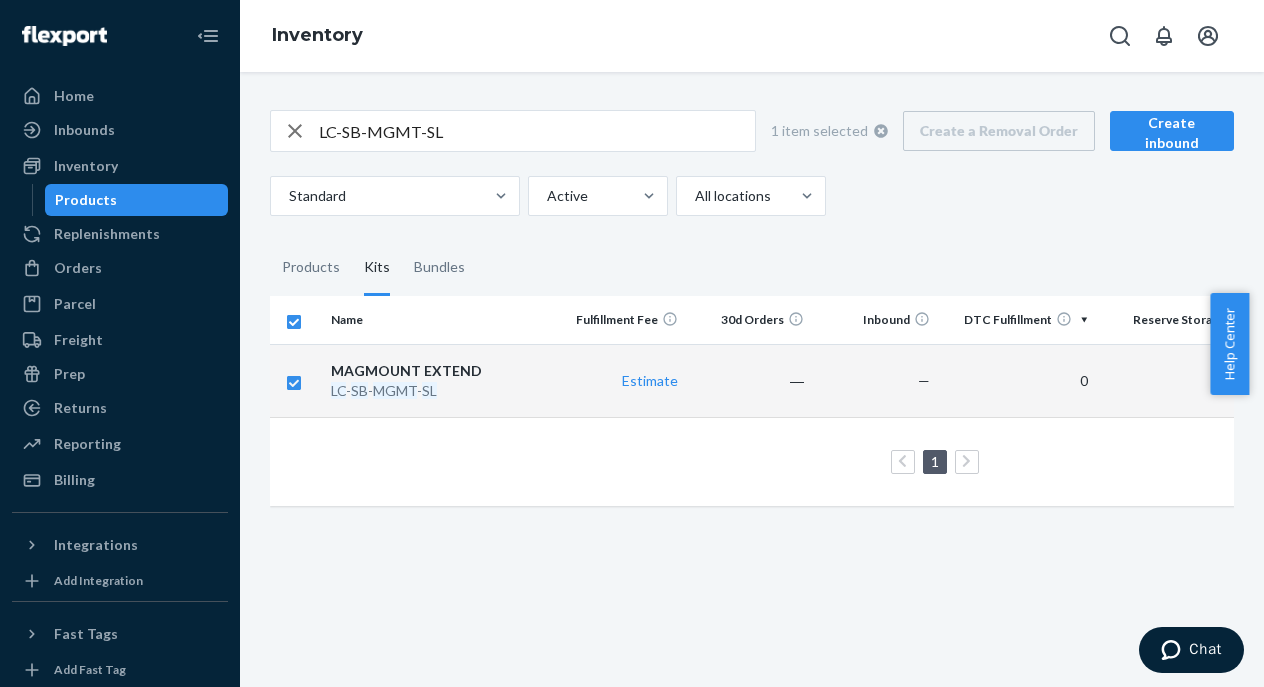 click at bounding box center (294, 319) 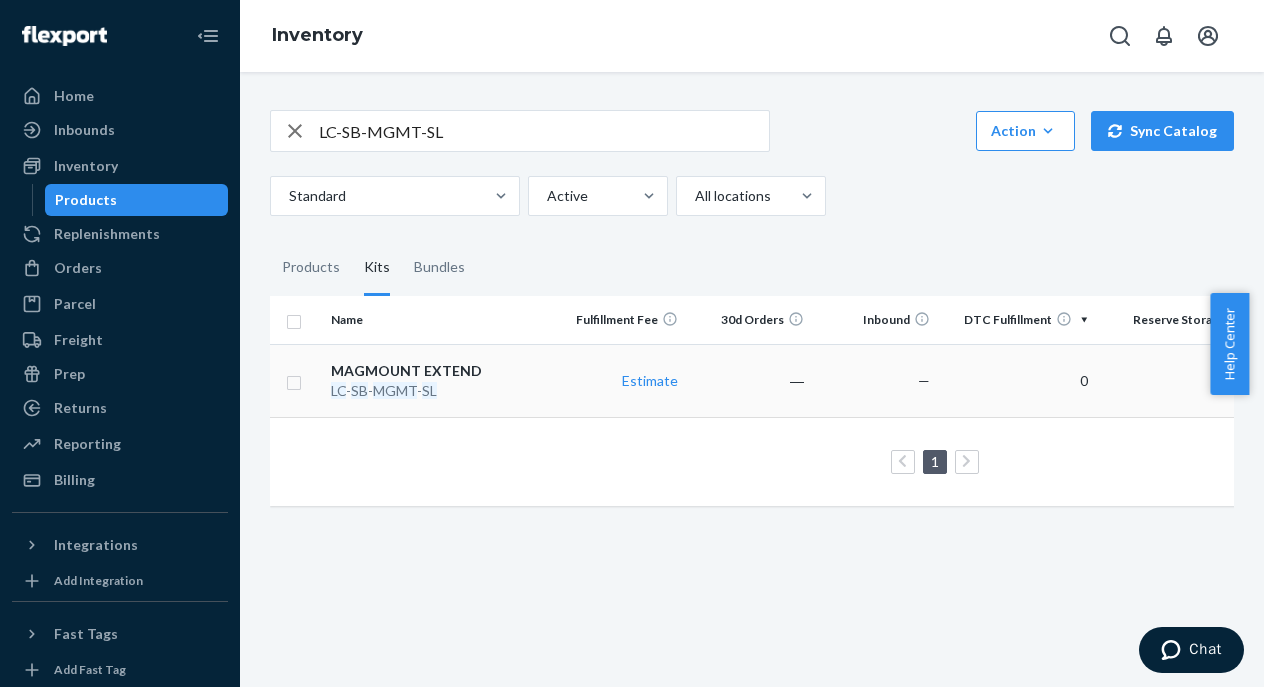 click on "LC - SB - MGMT - SL" at bounding box center [441, 391] 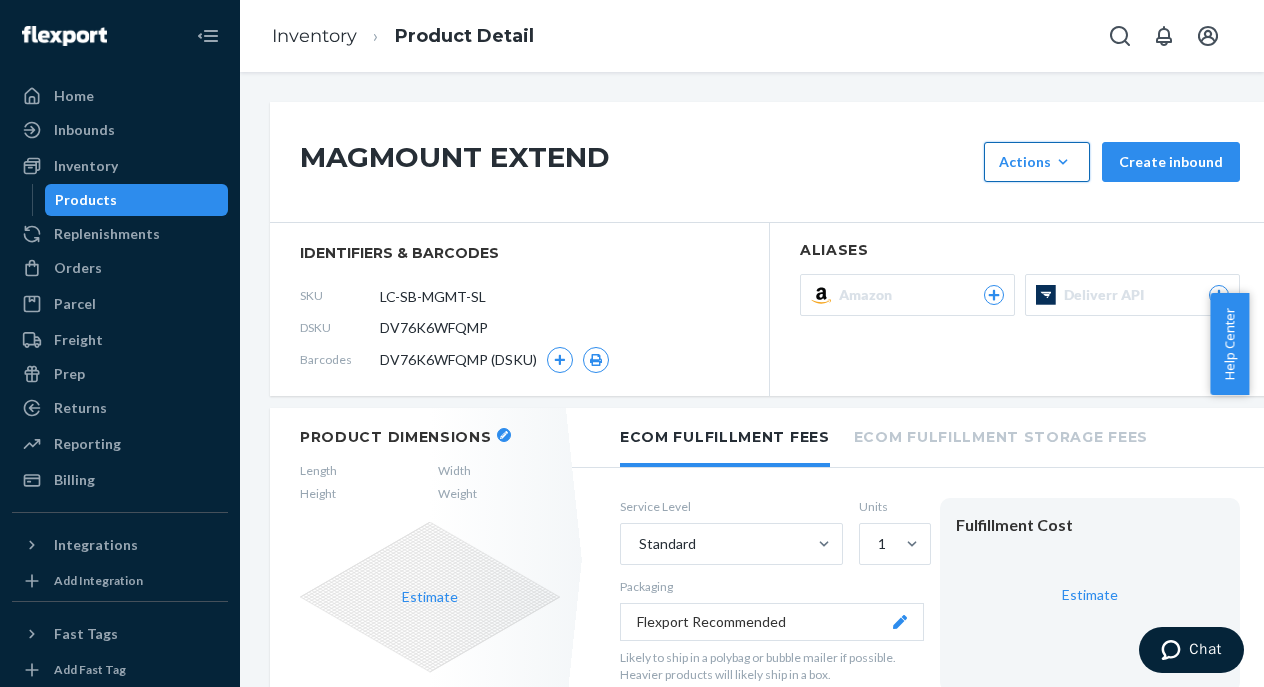 click 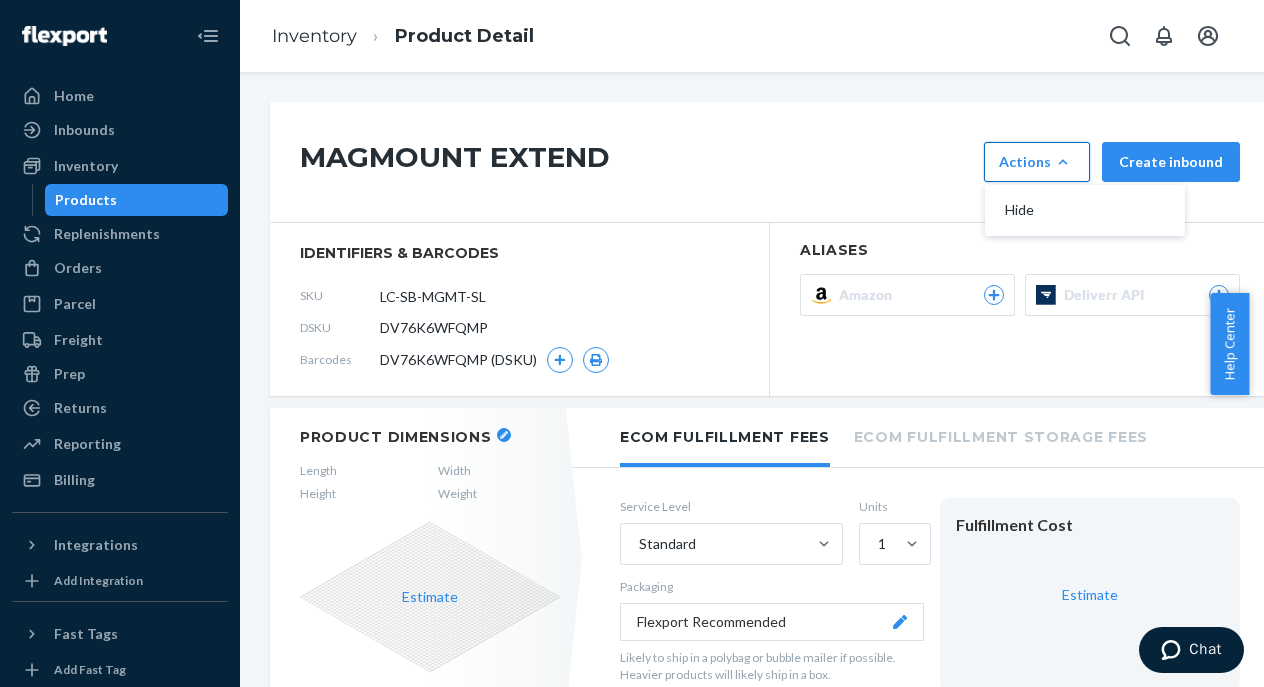 click on "Aliases Amazon Deliverr API" at bounding box center [1020, 309] 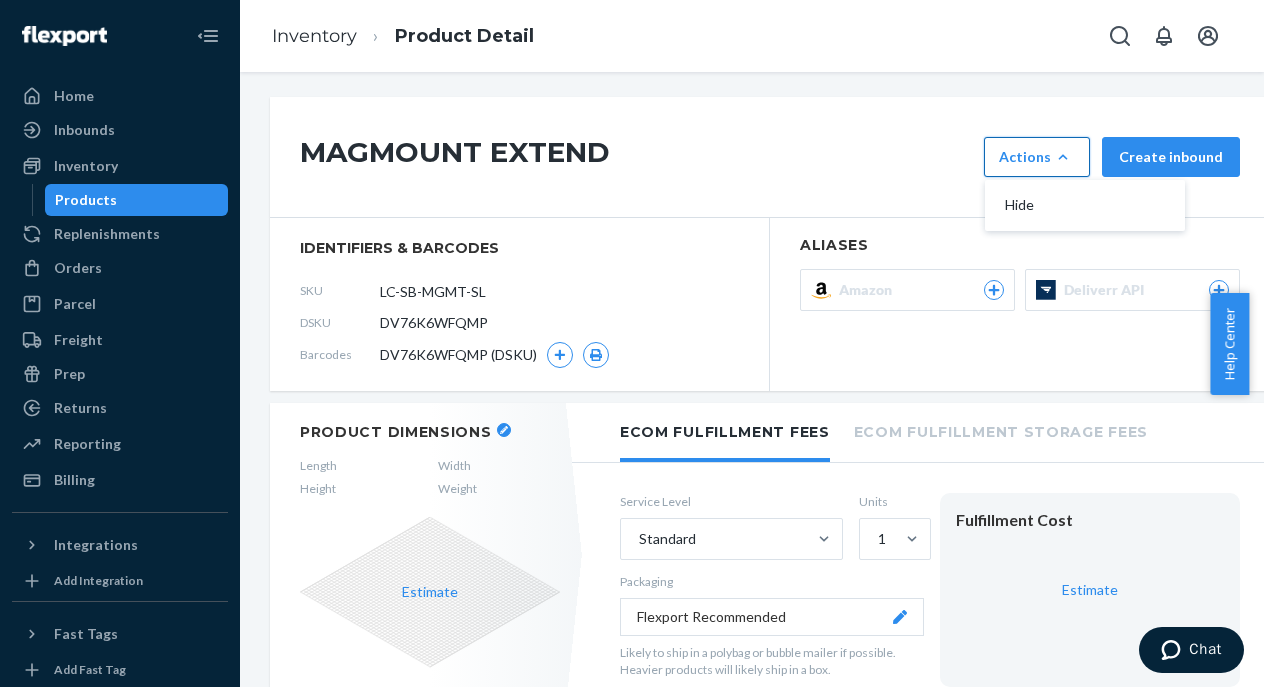 scroll, scrollTop: 0, scrollLeft: 0, axis: both 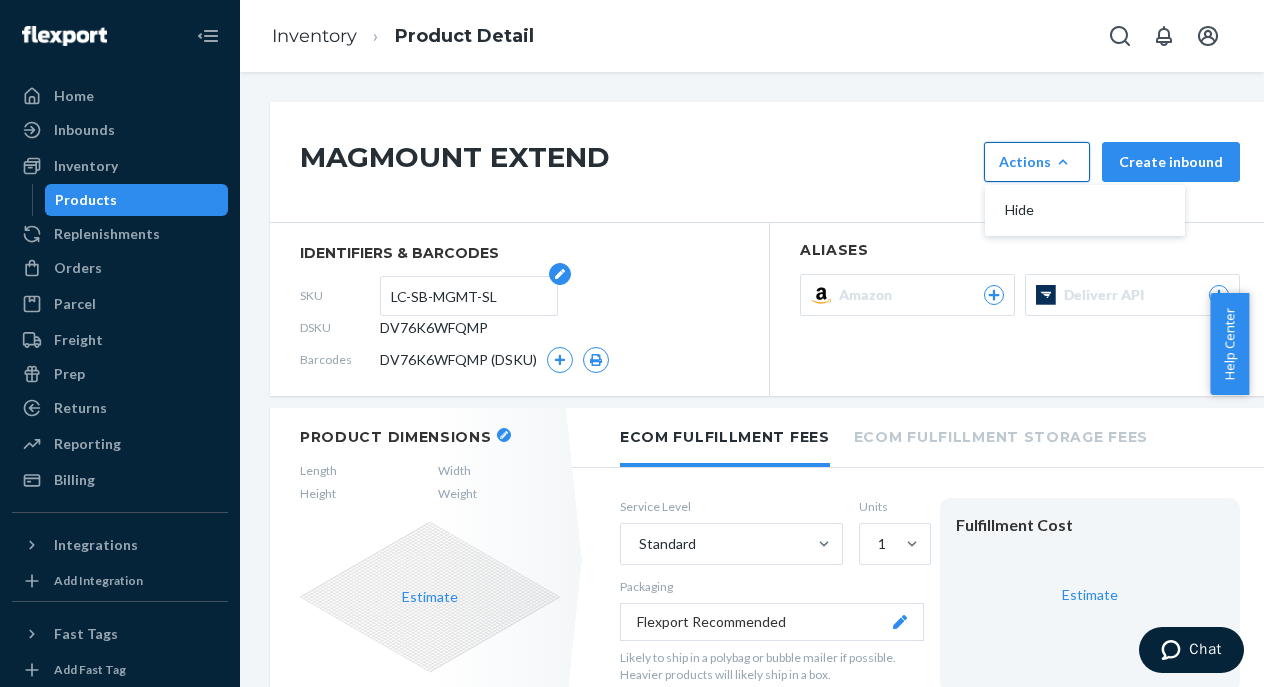 click on "LC-SB-MGMT-SL" at bounding box center (469, 296) 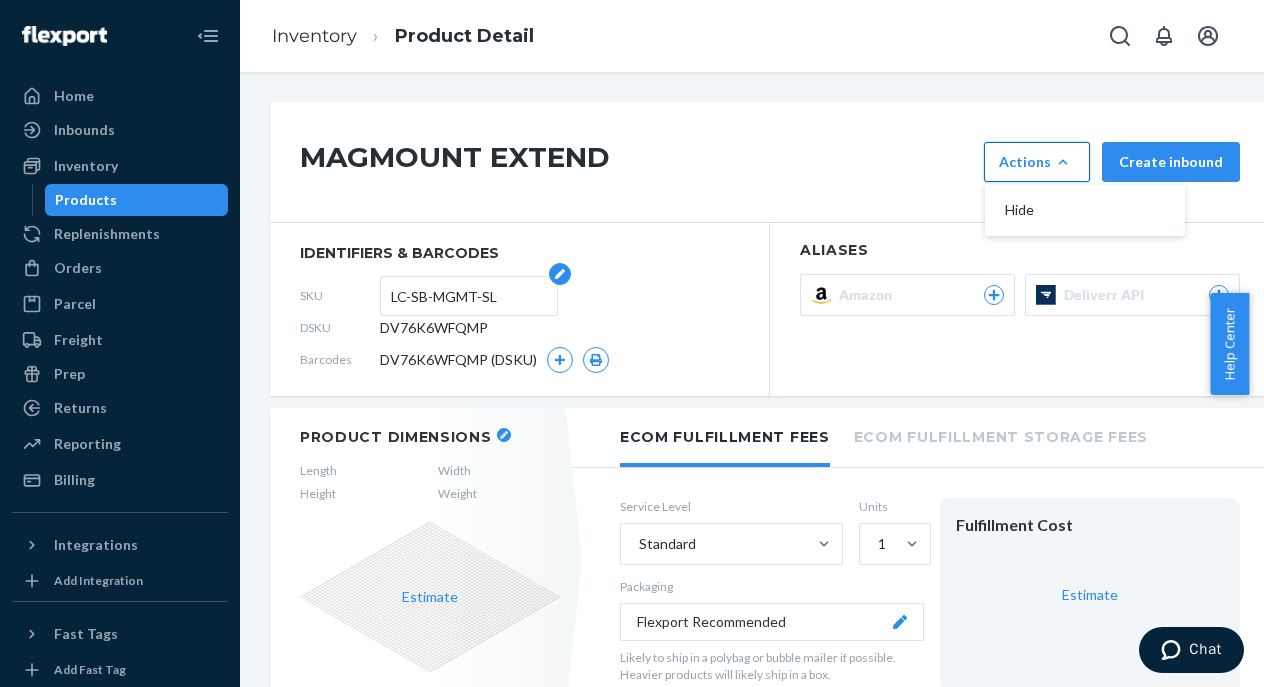 click 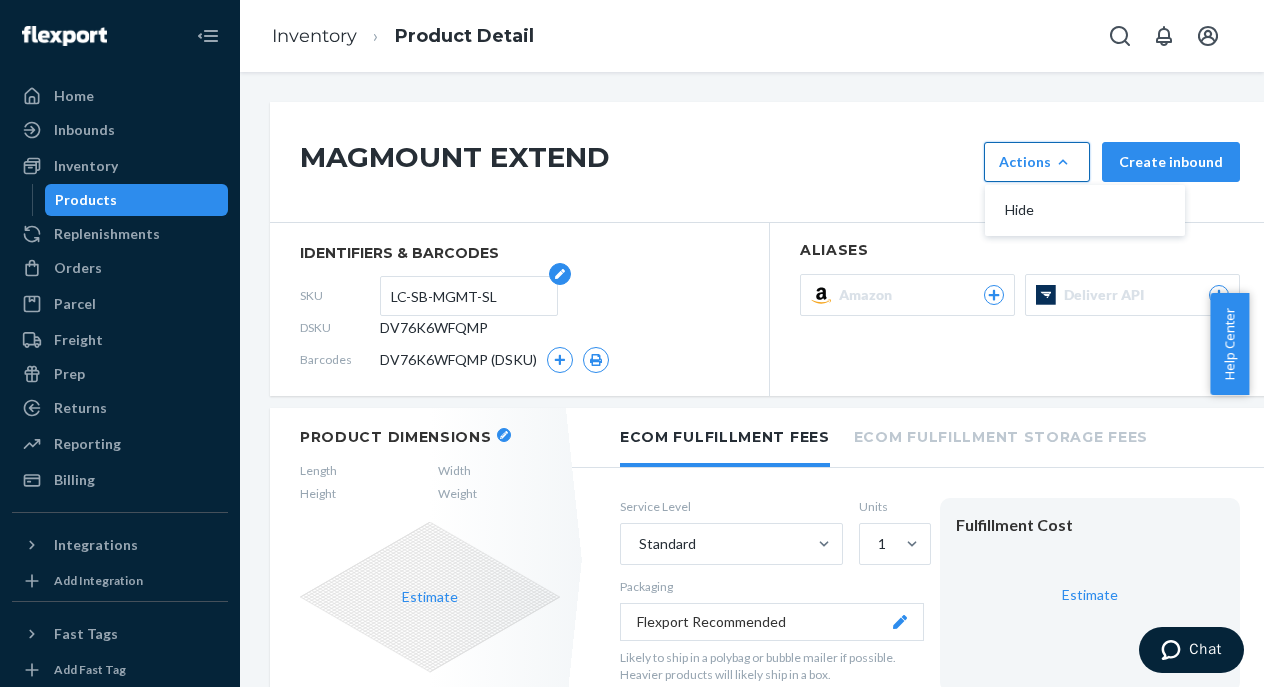 click on "LC-SB-MGMT-SL" at bounding box center (469, 296) 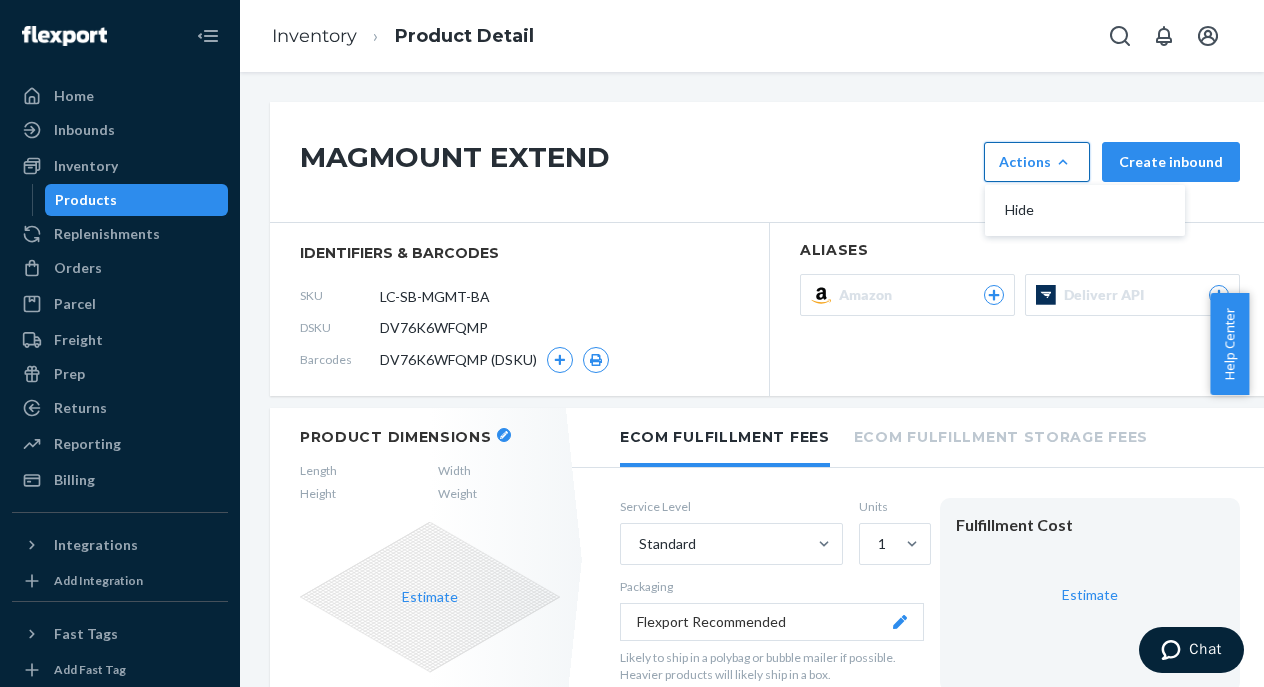 type on "LC-SB-MGMT-BAD" 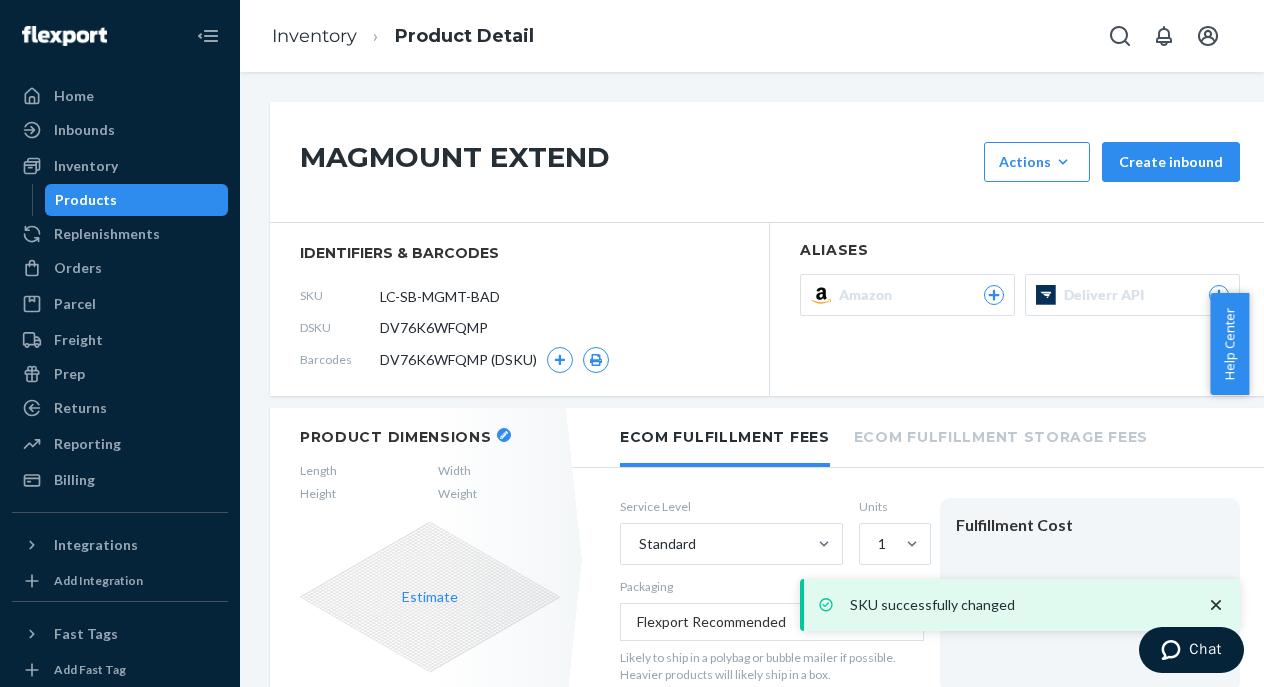 click on "Products" at bounding box center [137, 200] 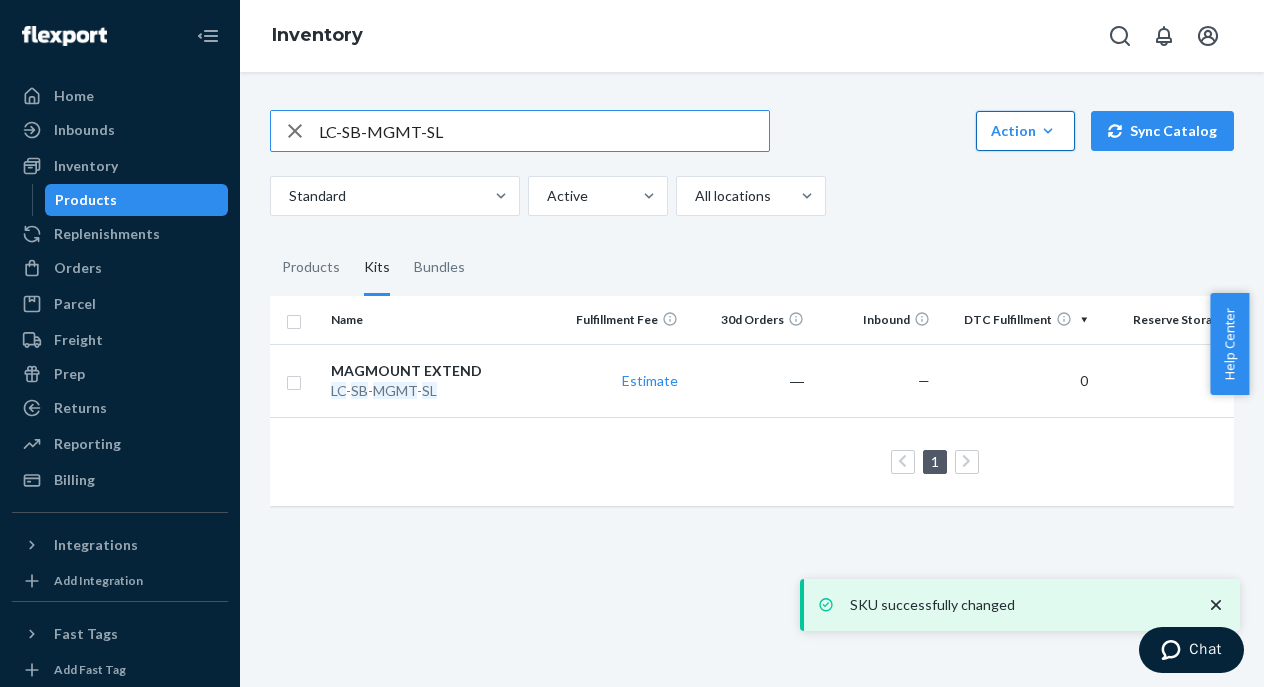 click 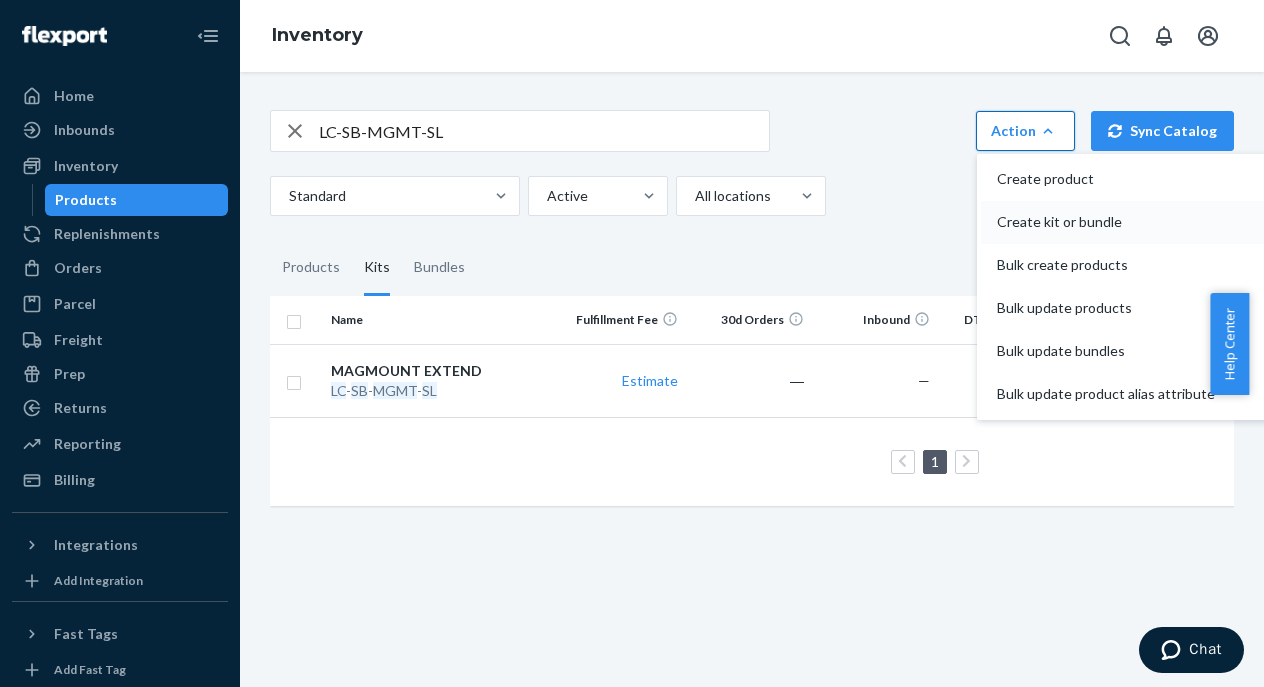click on "Create kit or bundle" at bounding box center [1106, 222] 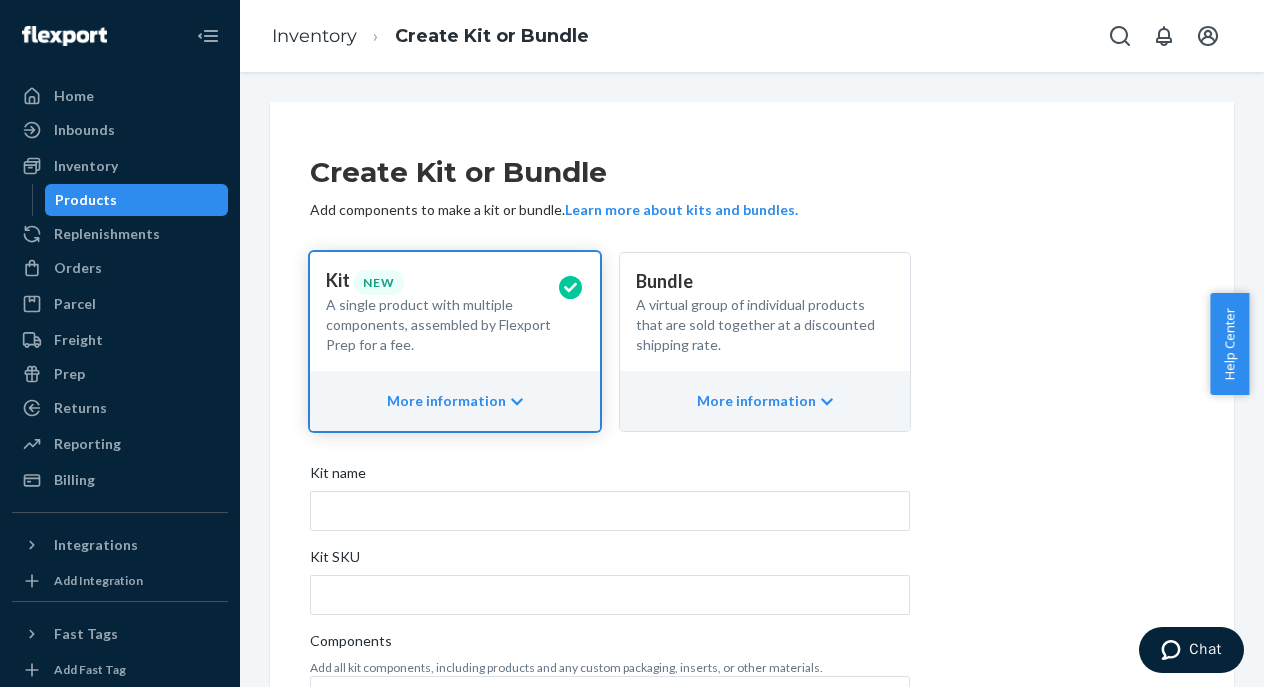 click on "A virtual group of individual products that are sold together at a discounted shipping rate." at bounding box center (757, 325) 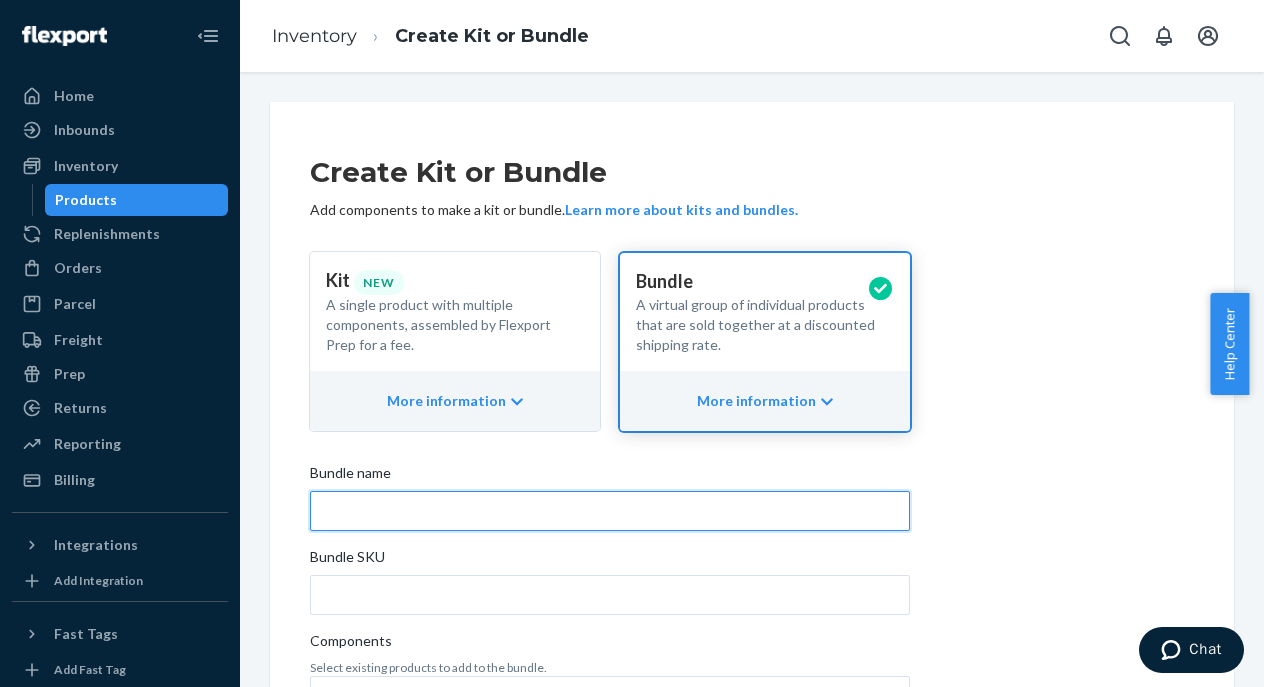 click on "Bundle name" at bounding box center (610, 511) 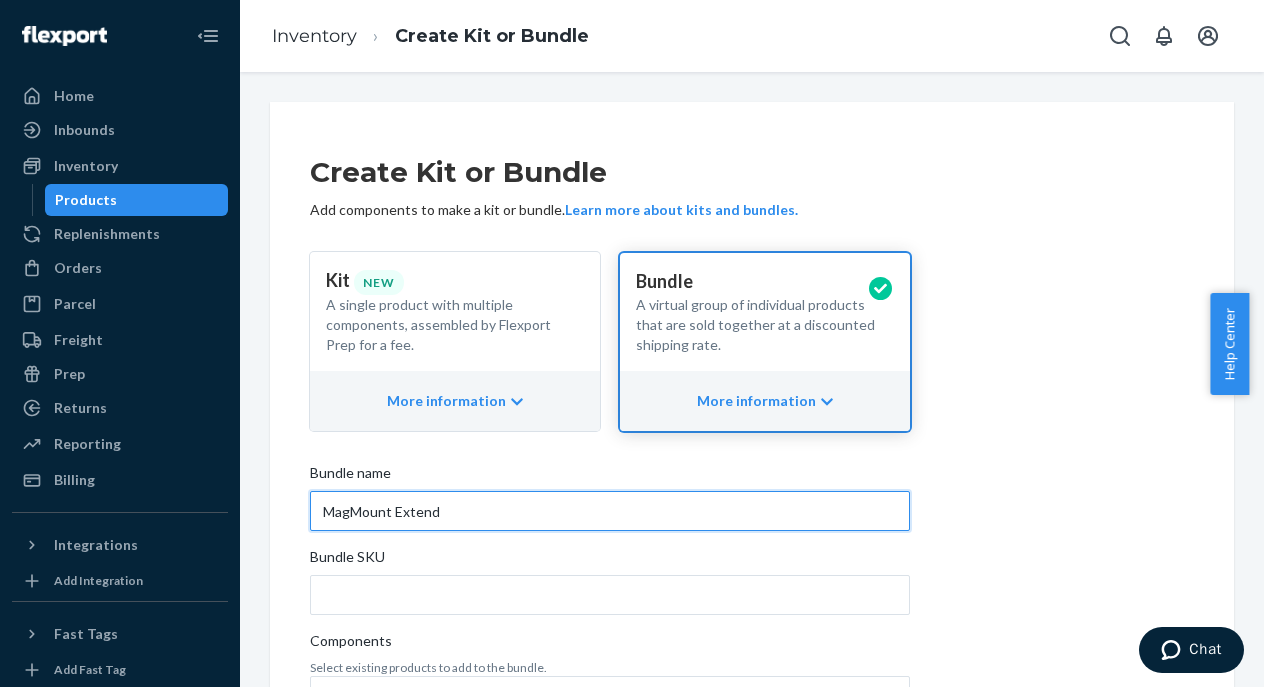 type on "MagMount Extend" 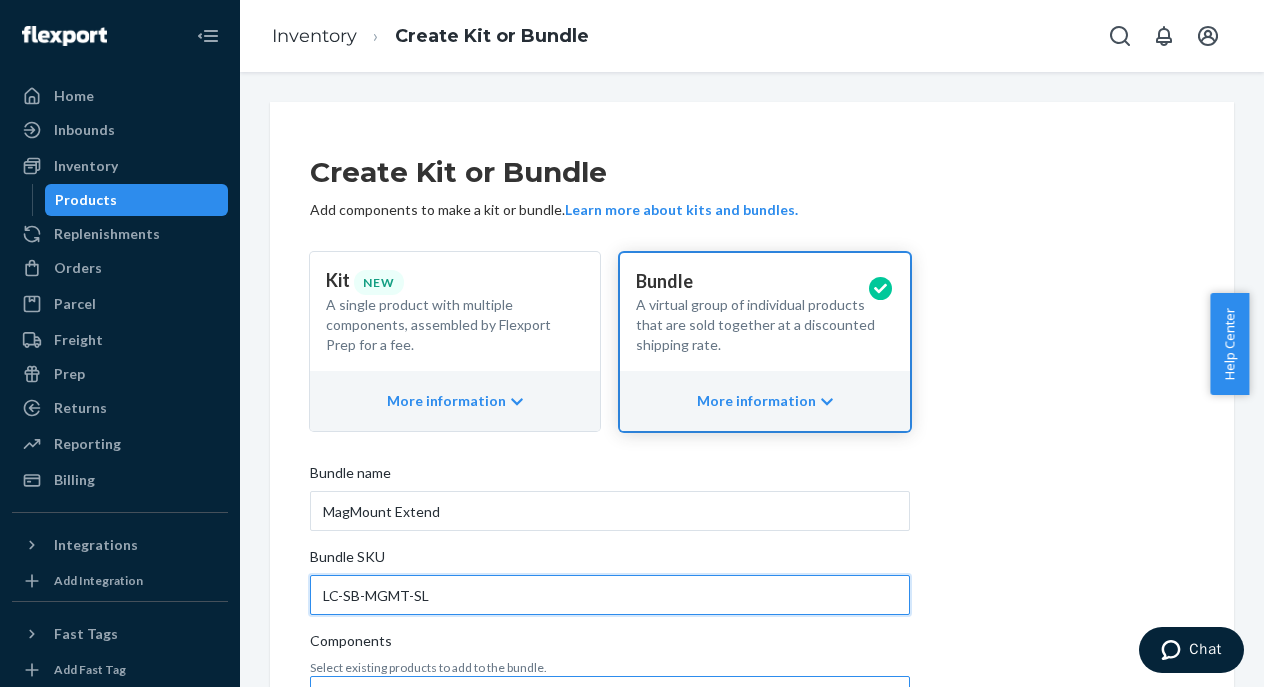 type on "LC-SB-MGMT-SL" 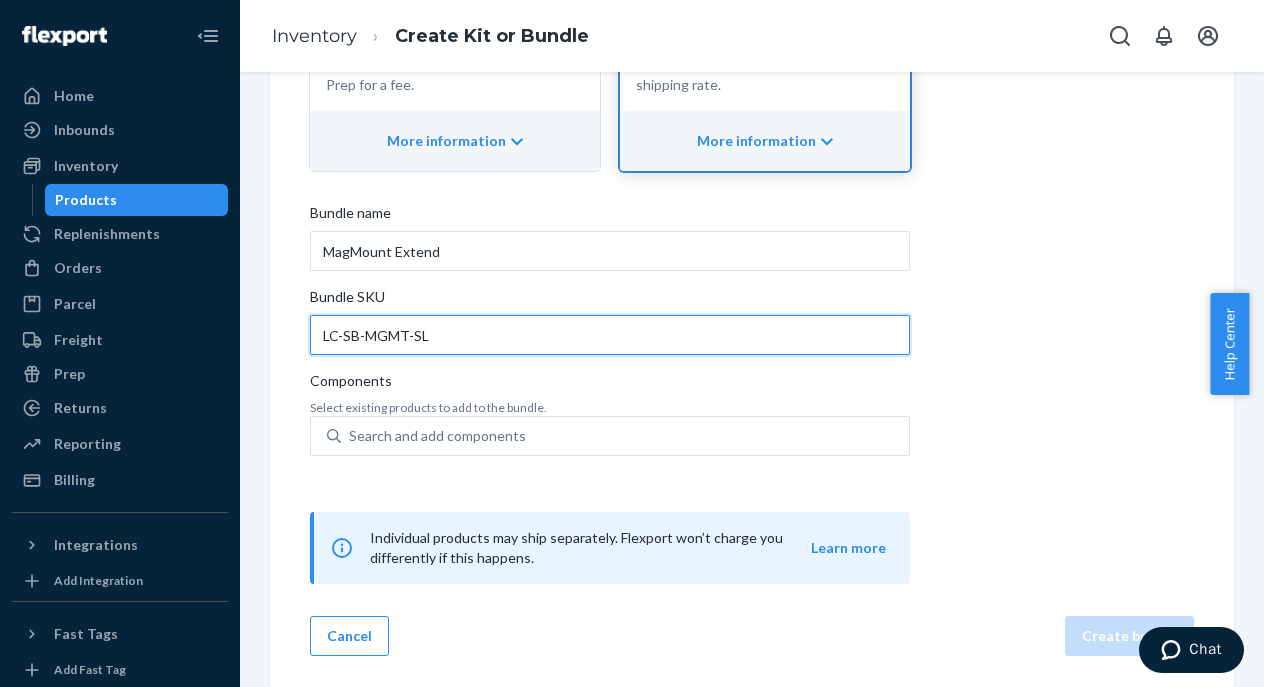 scroll, scrollTop: 262, scrollLeft: 0, axis: vertical 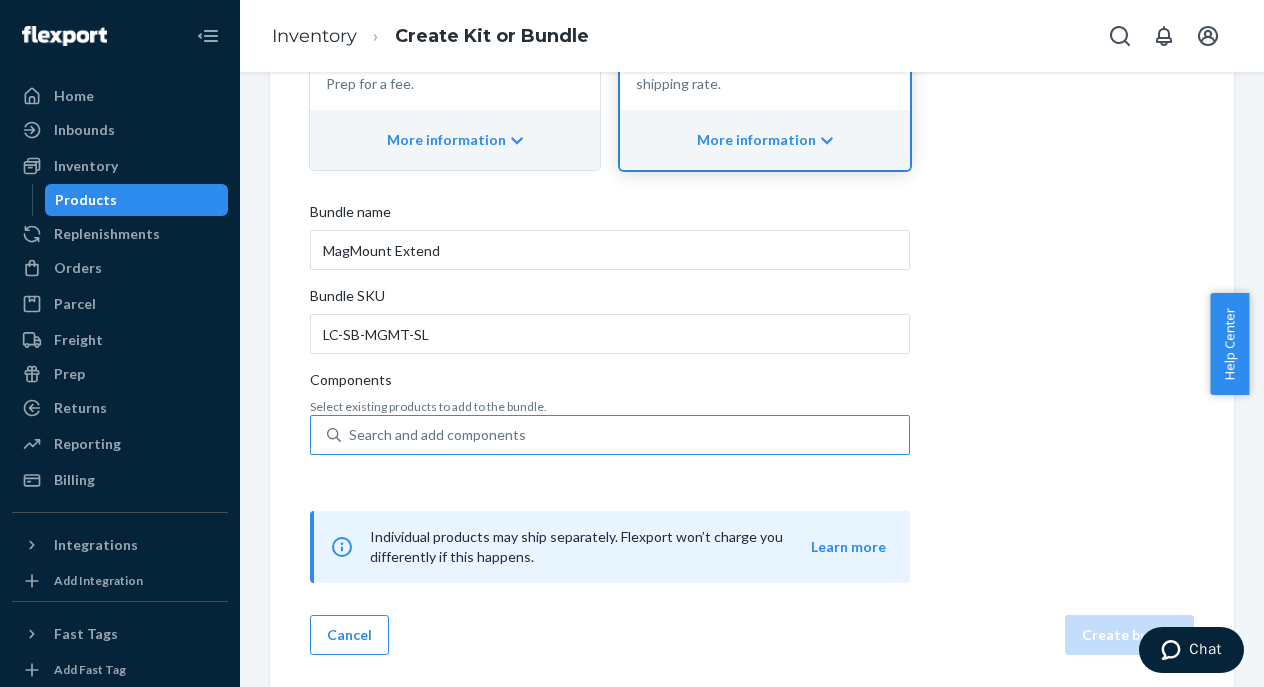 click on "Search and add components" at bounding box center [625, 435] 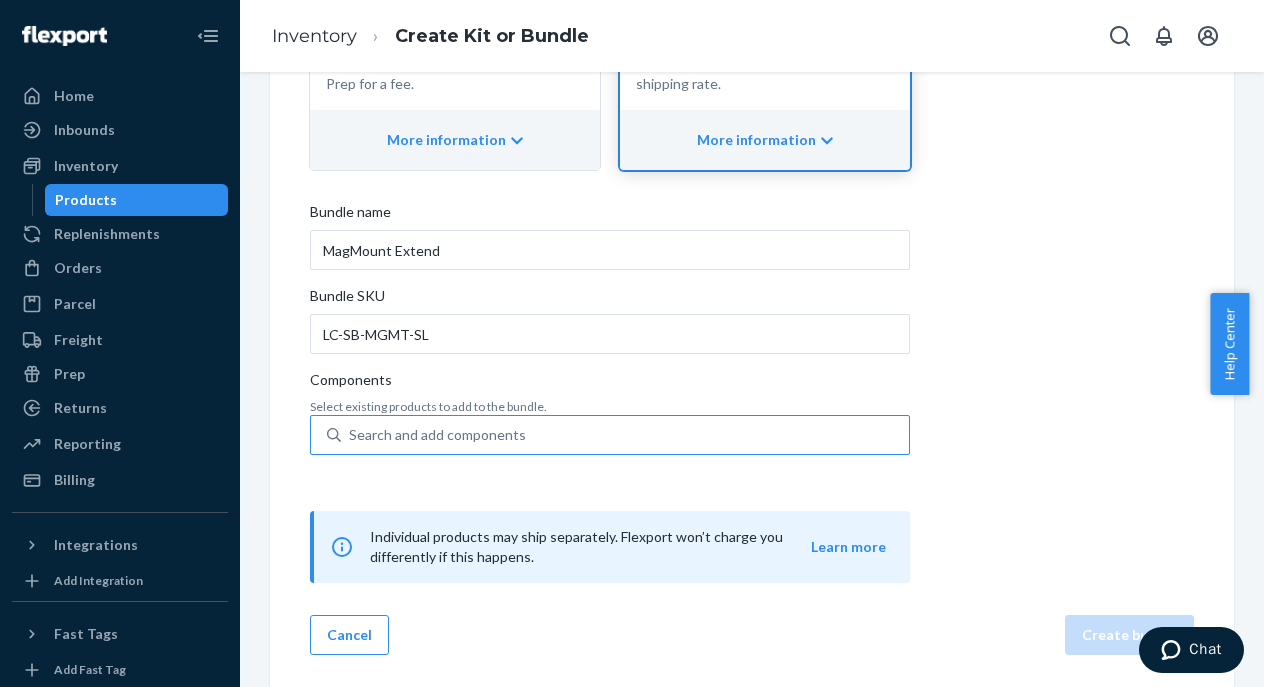 click on "Search and add components" at bounding box center [350, 435] 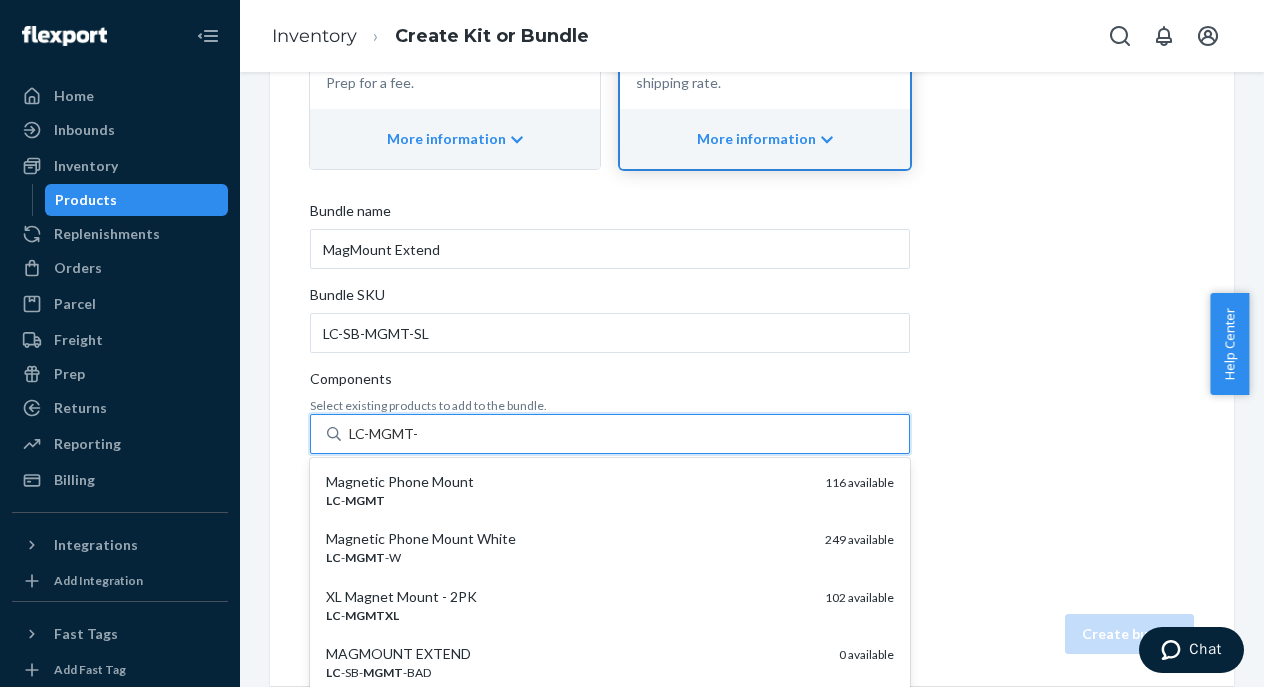 type on "LC-MGMT-W" 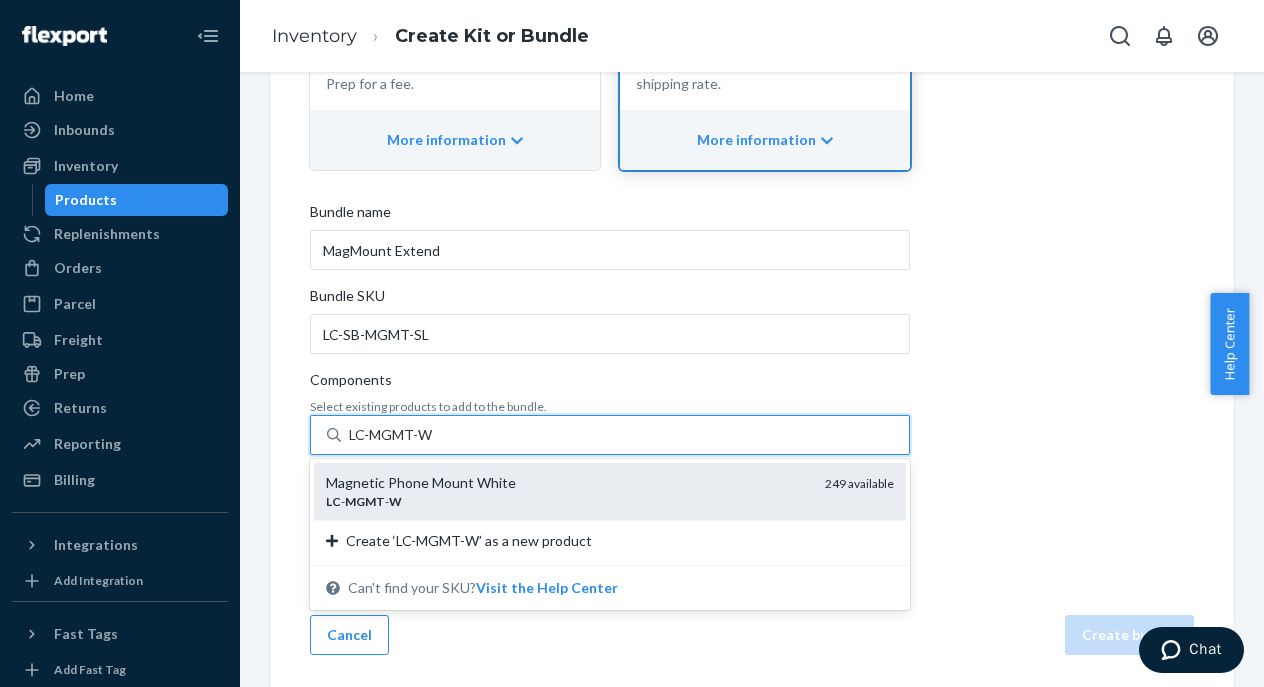 click on "Magnetic Phone Mount White" at bounding box center [567, 483] 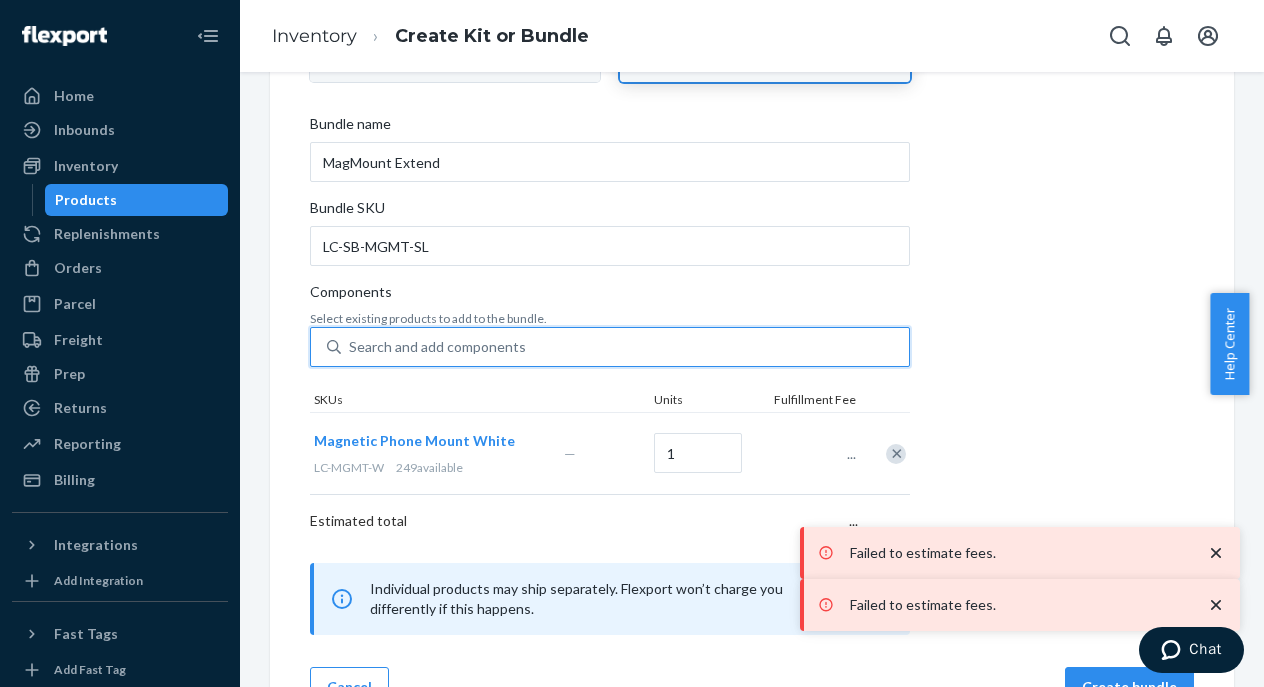 scroll, scrollTop: 378, scrollLeft: 0, axis: vertical 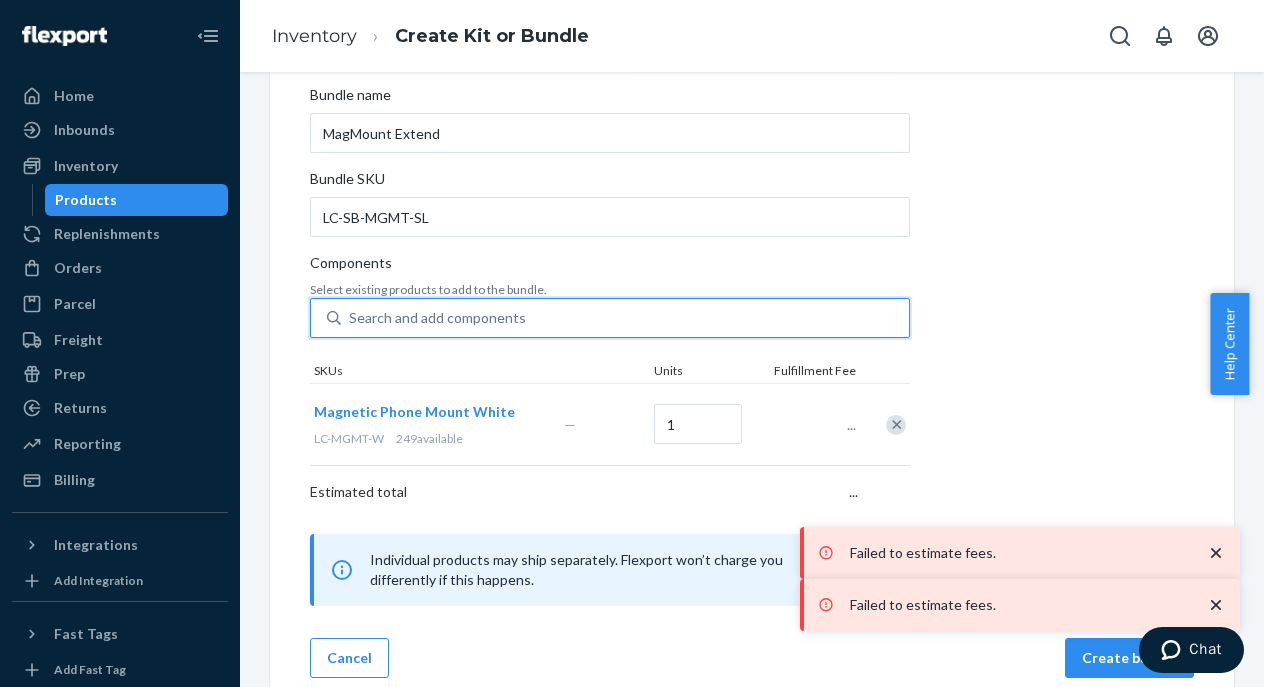 click 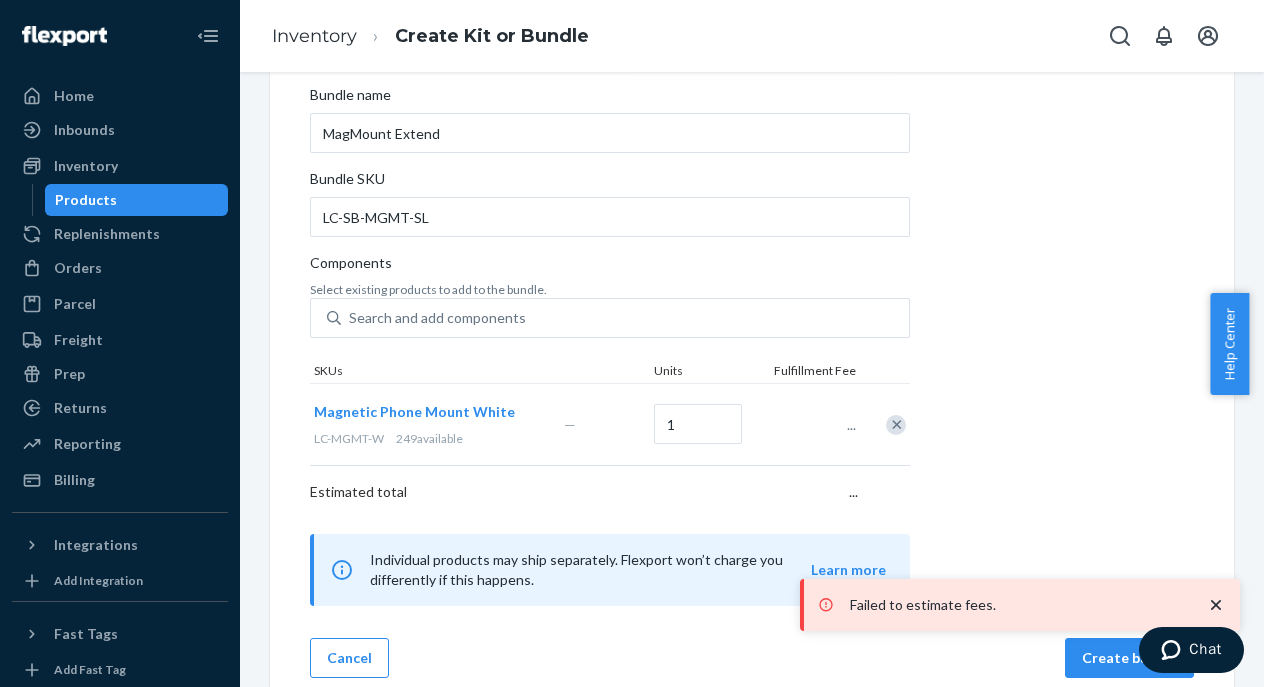 click 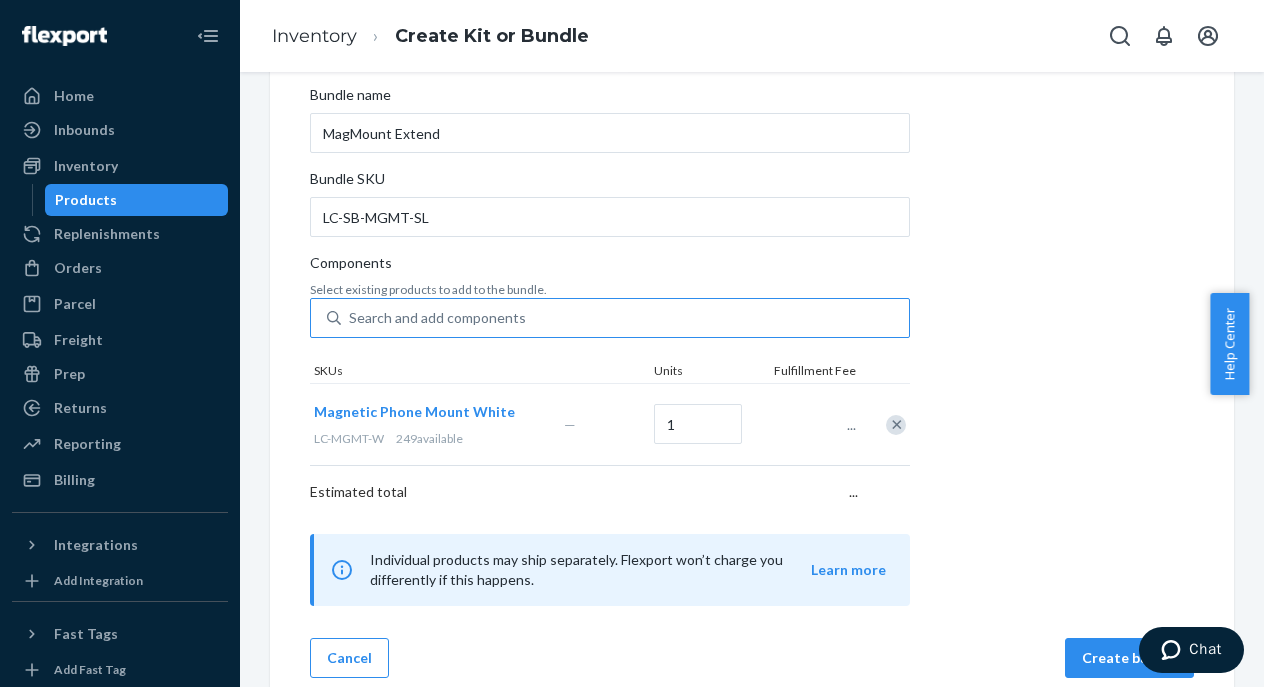 click on "Search and add components" at bounding box center (437, 318) 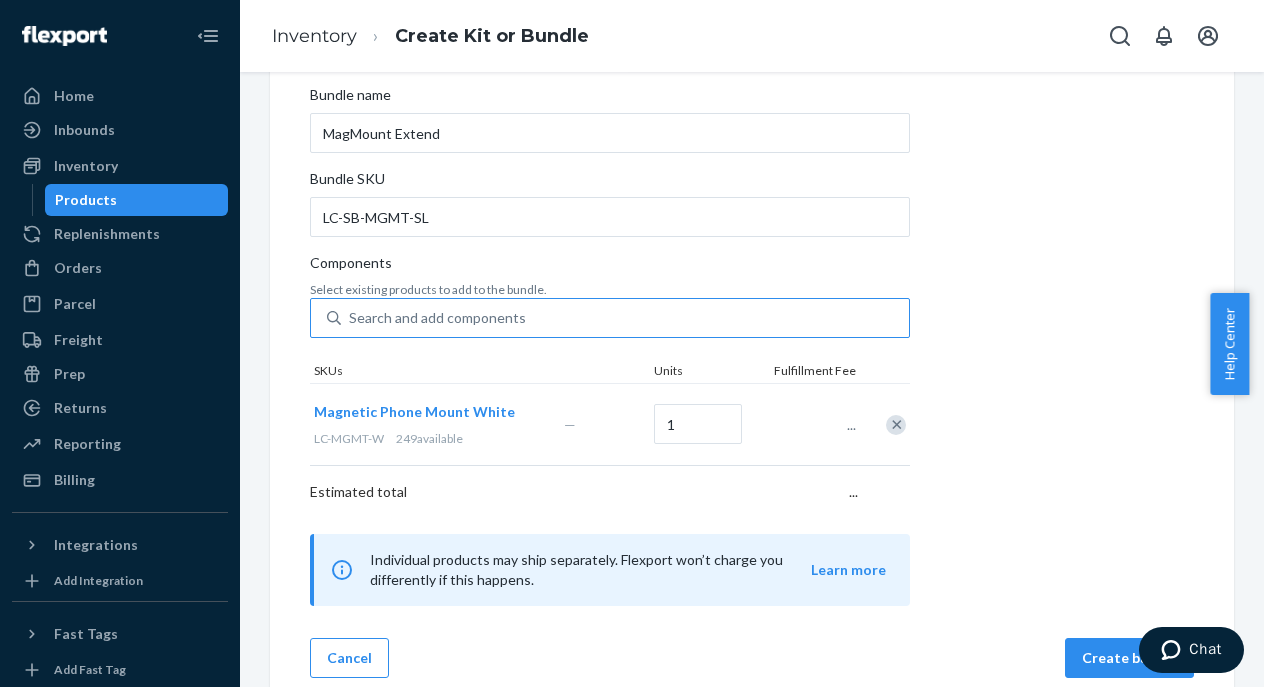 click on "Search and add components" at bounding box center (350, 318) 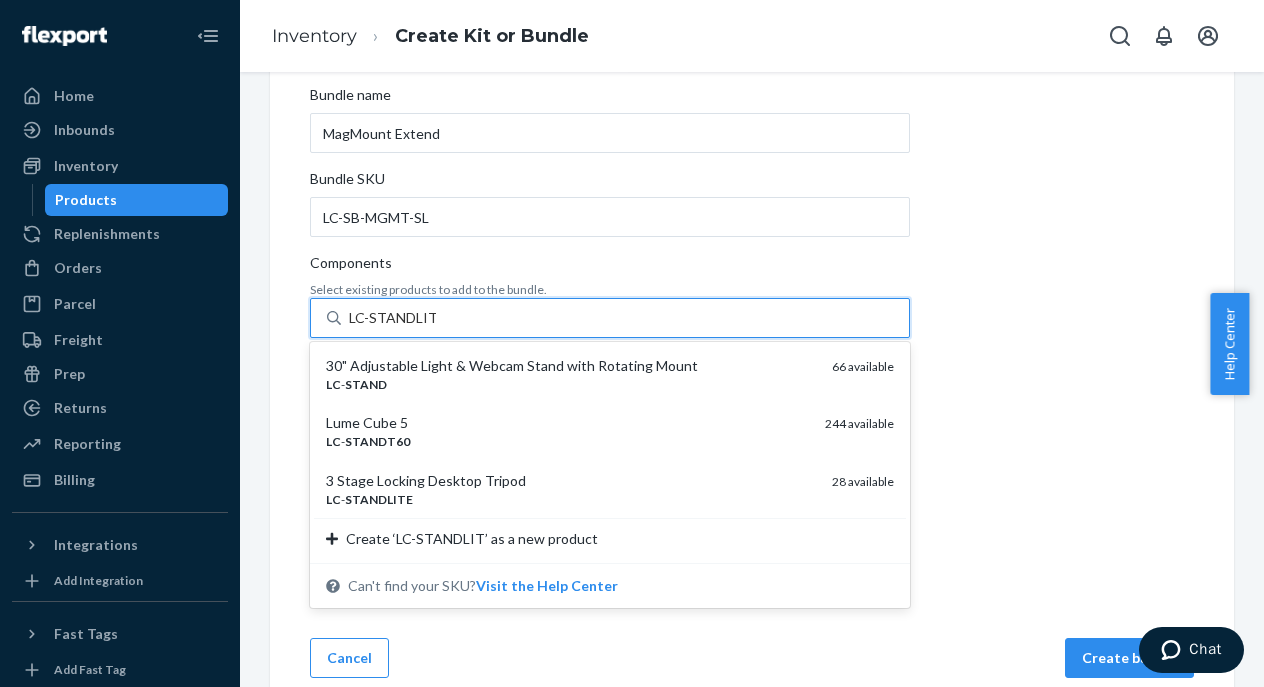 type on "LC-STANDLITE" 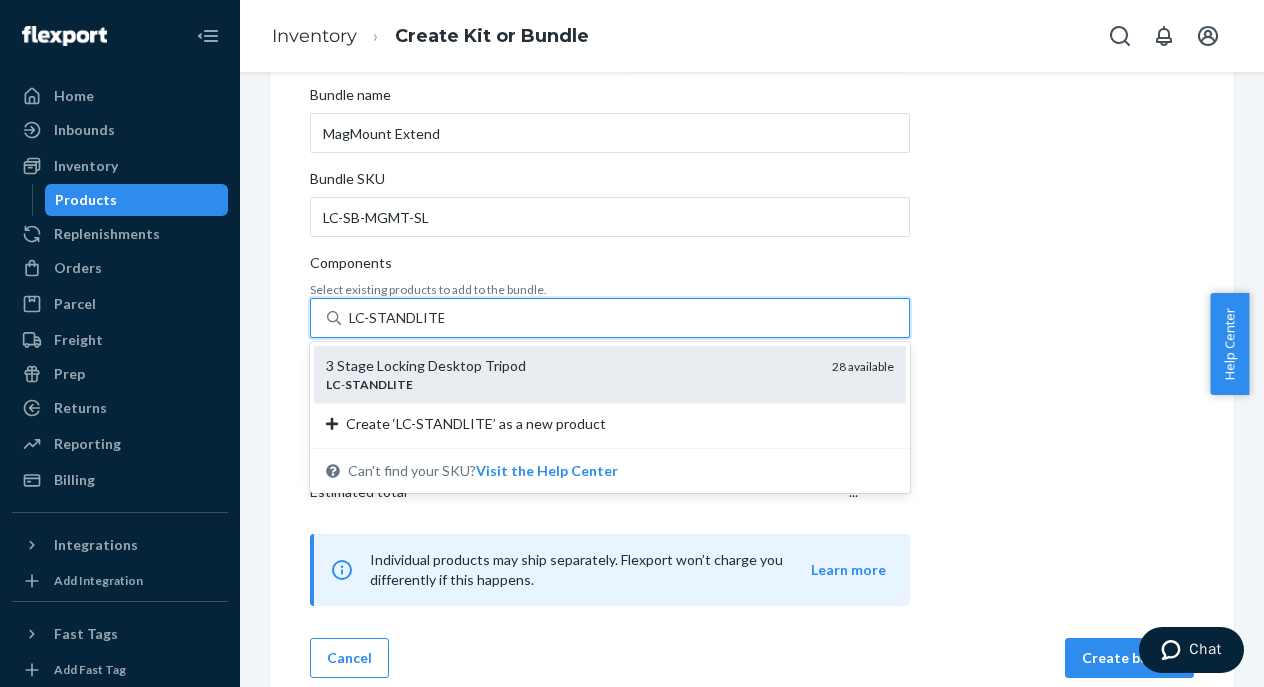 click on "3 Stage Locking Desktop Tripod" at bounding box center (571, 366) 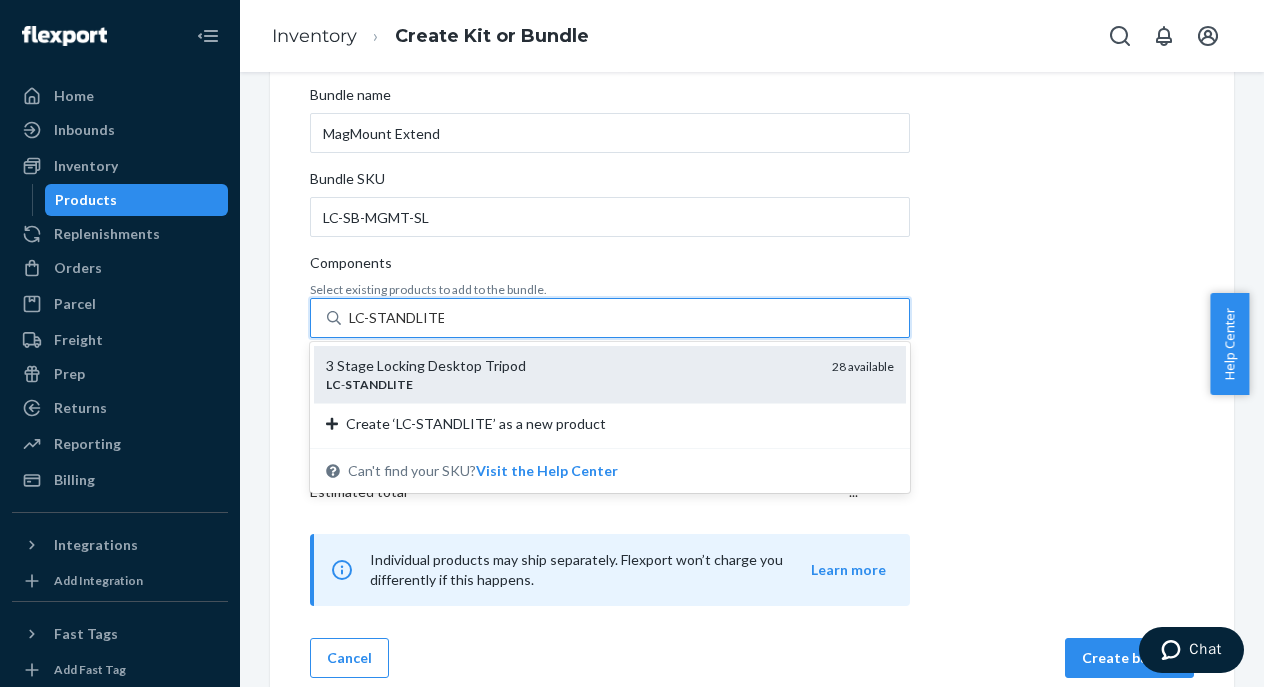 type 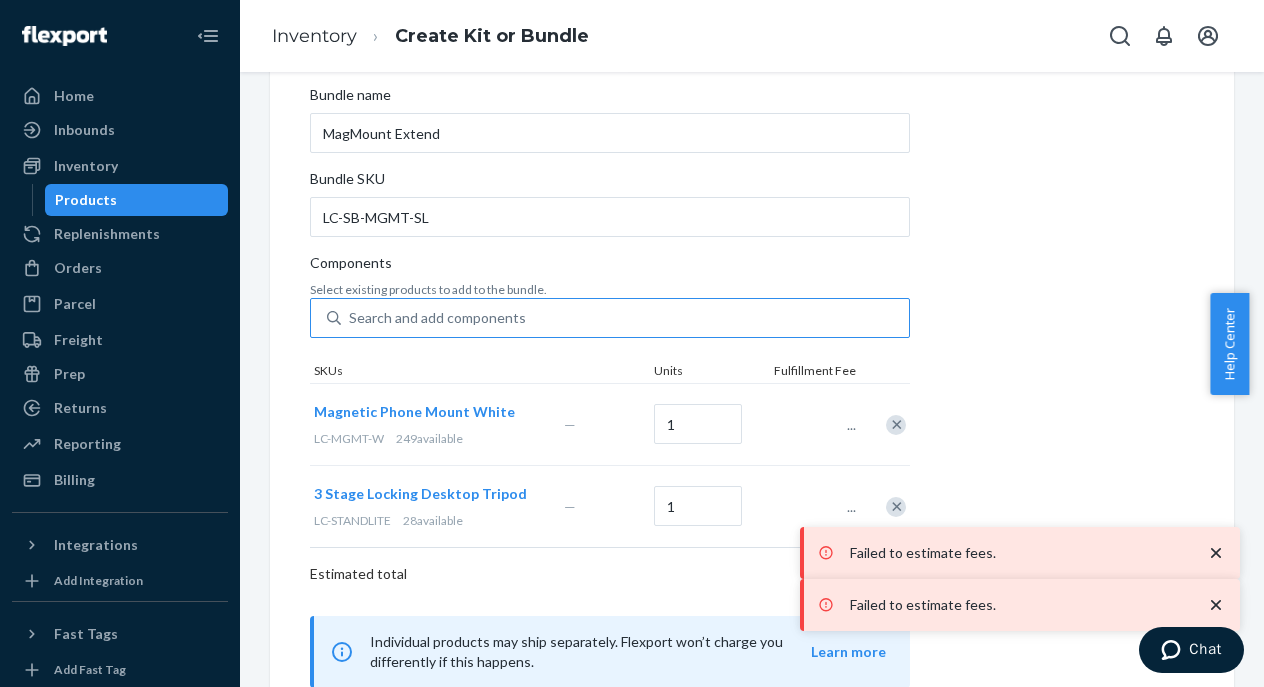 click 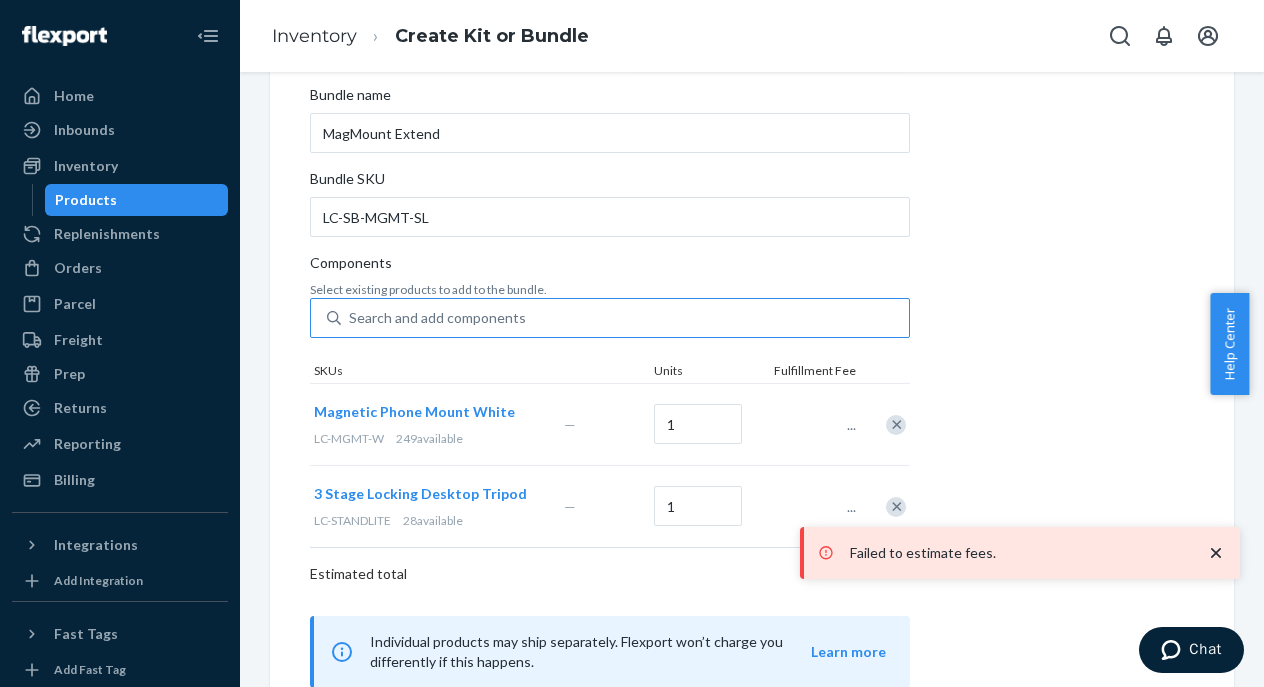 click 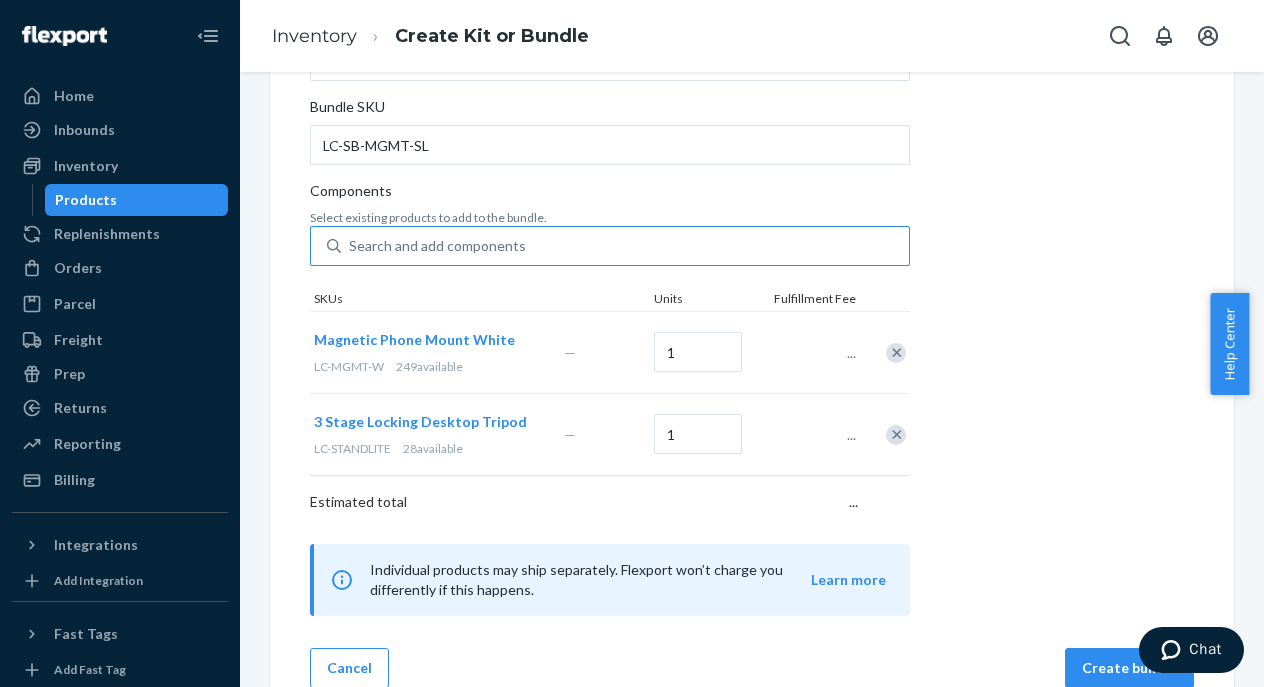 scroll, scrollTop: 484, scrollLeft: 0, axis: vertical 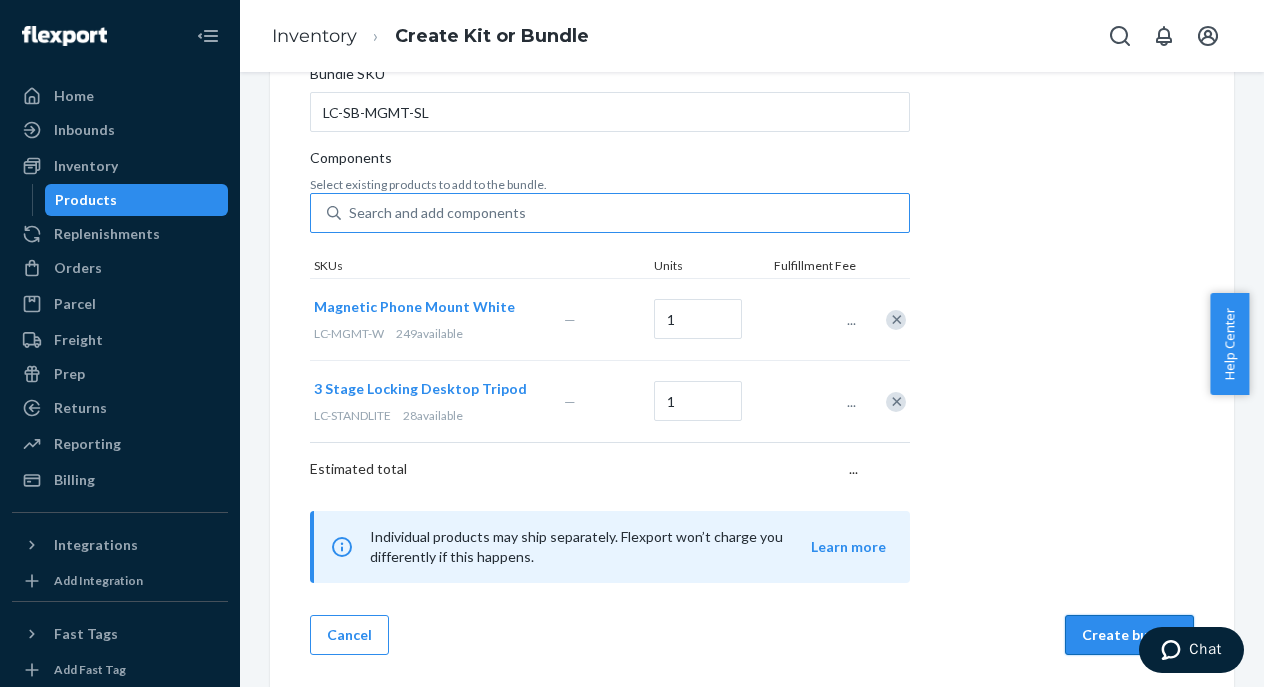 click on "Create bundle" at bounding box center [1129, 635] 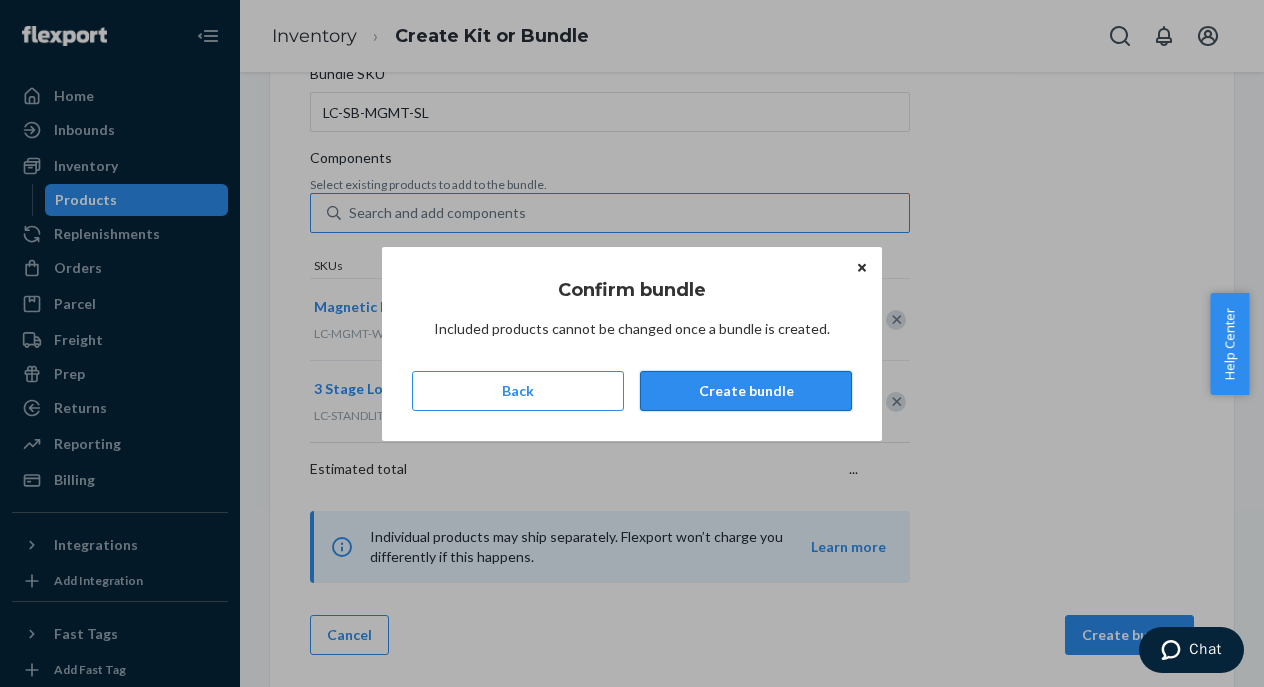 click on "Create bundle" at bounding box center [746, 391] 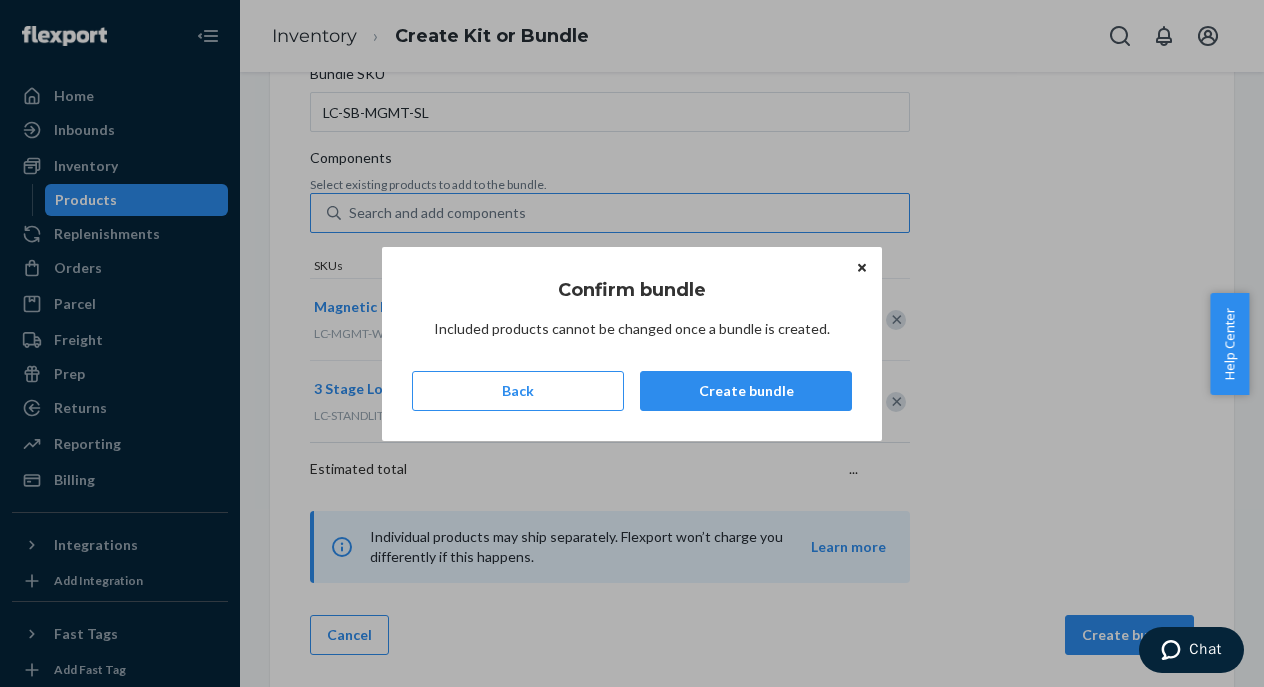 scroll, scrollTop: 0, scrollLeft: 0, axis: both 